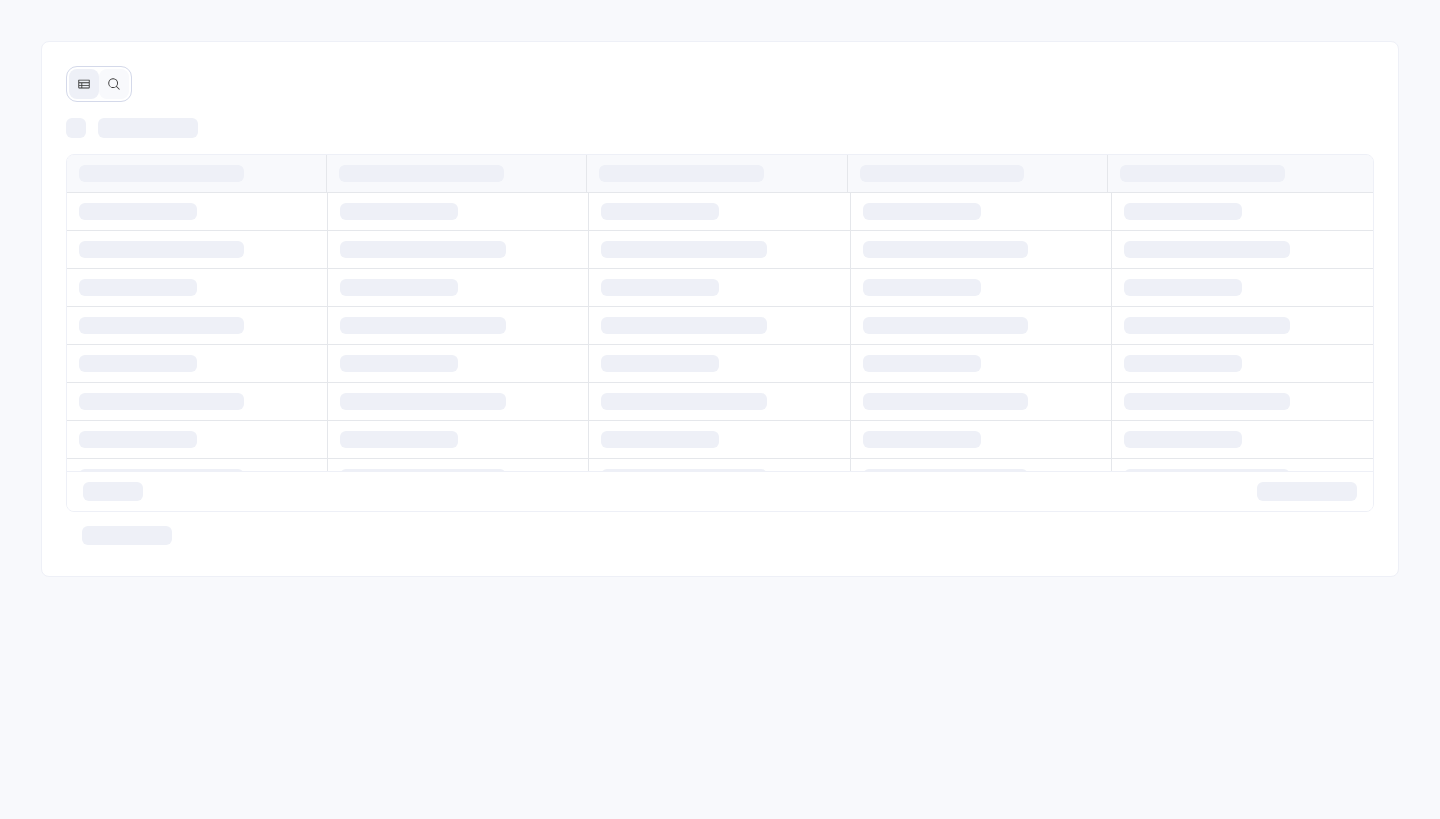 scroll, scrollTop: 0, scrollLeft: 0, axis: both 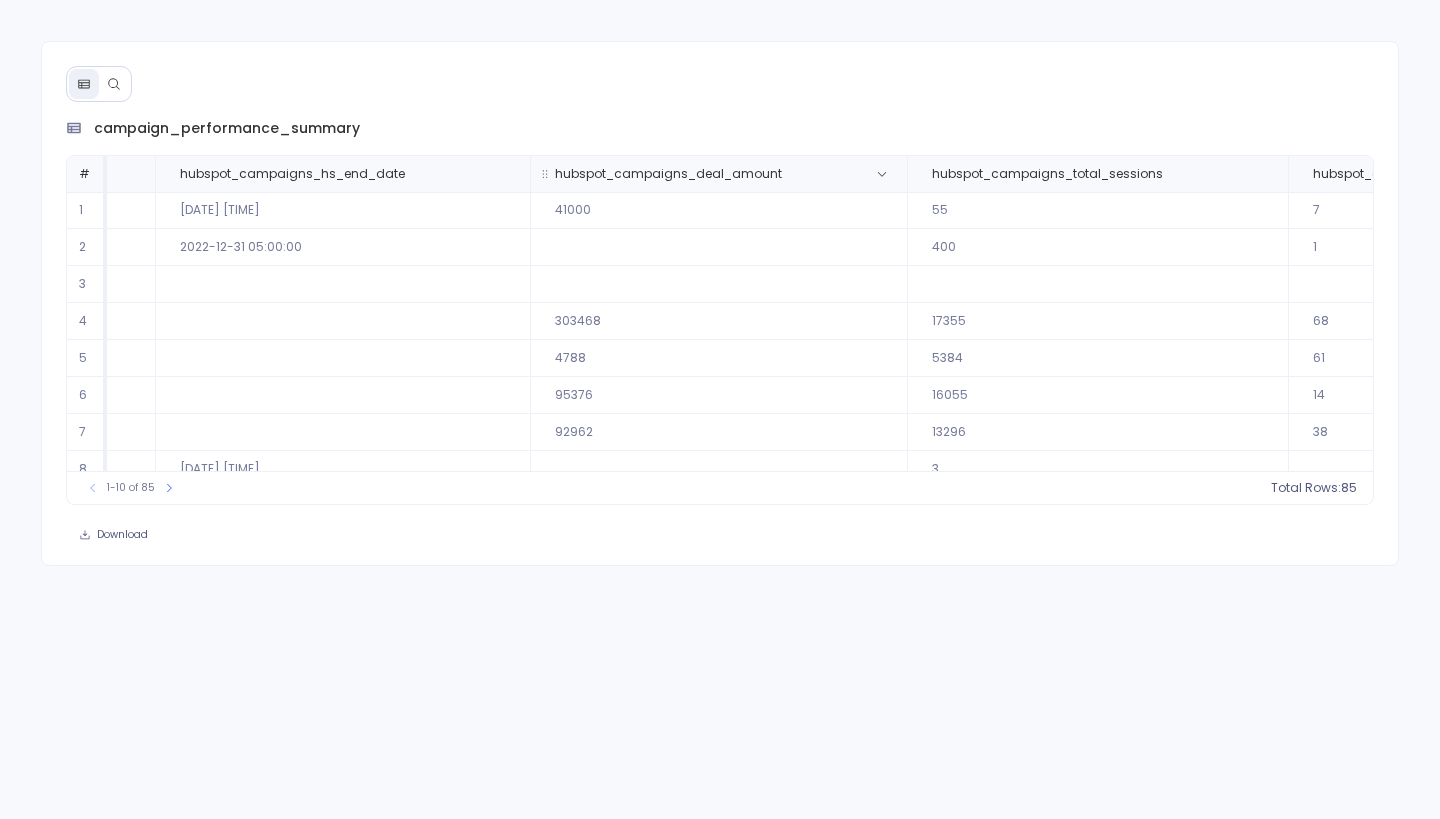 click on "hubspot_campaigns_deal_amount" at bounding box center [668, 174] 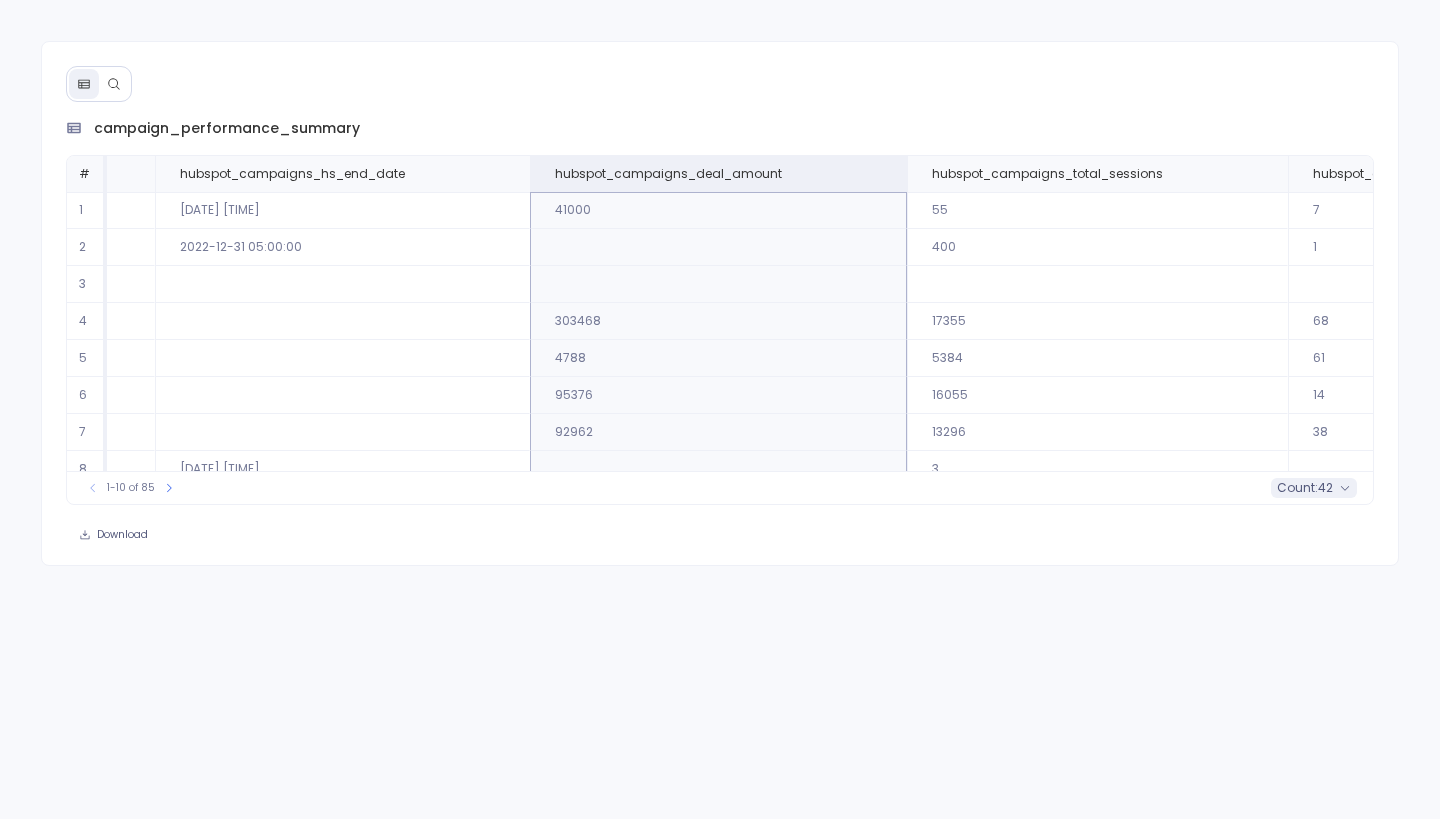 click on "42" at bounding box center [1325, 488] 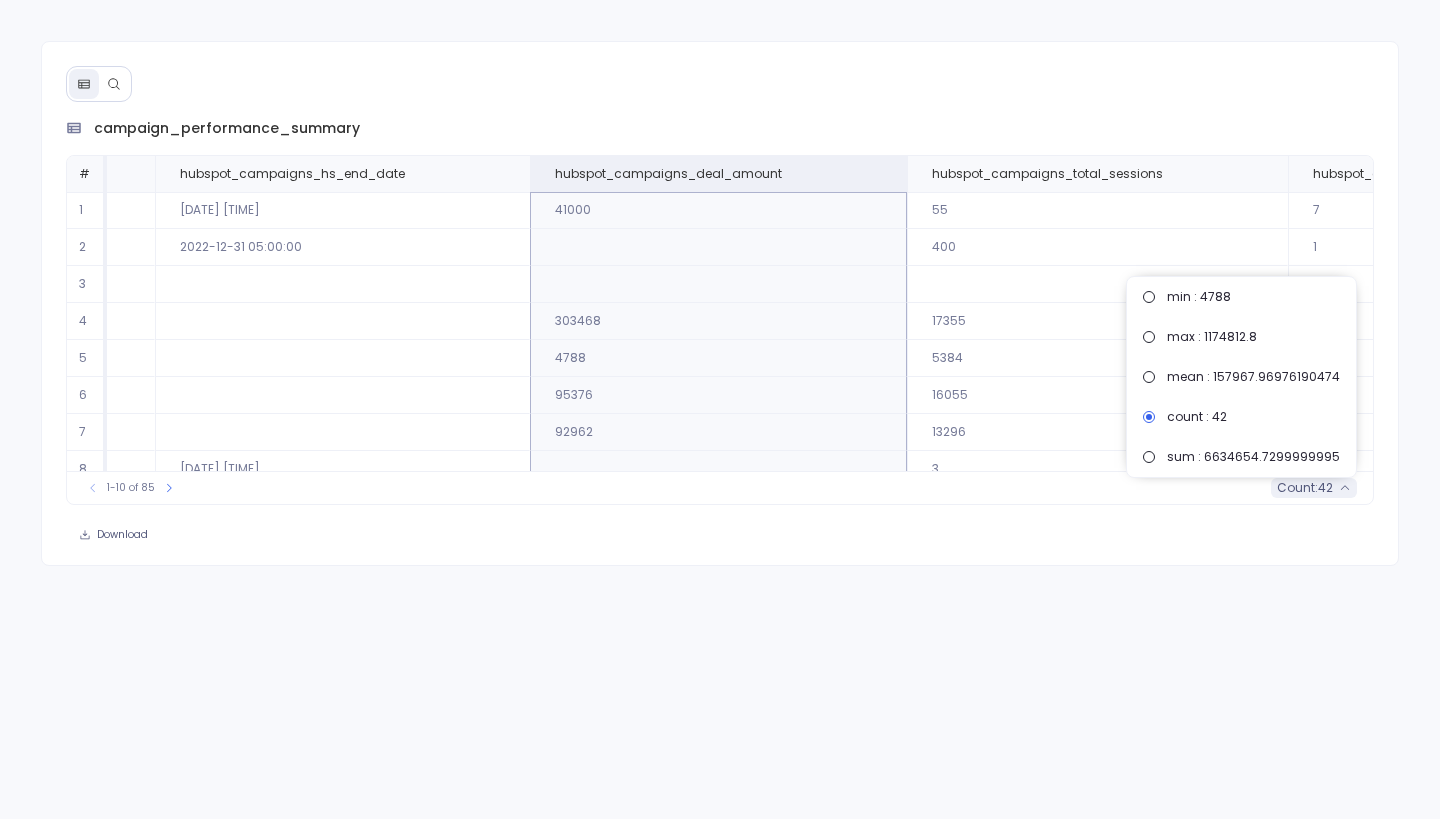 click on "count :" at bounding box center [1297, 488] 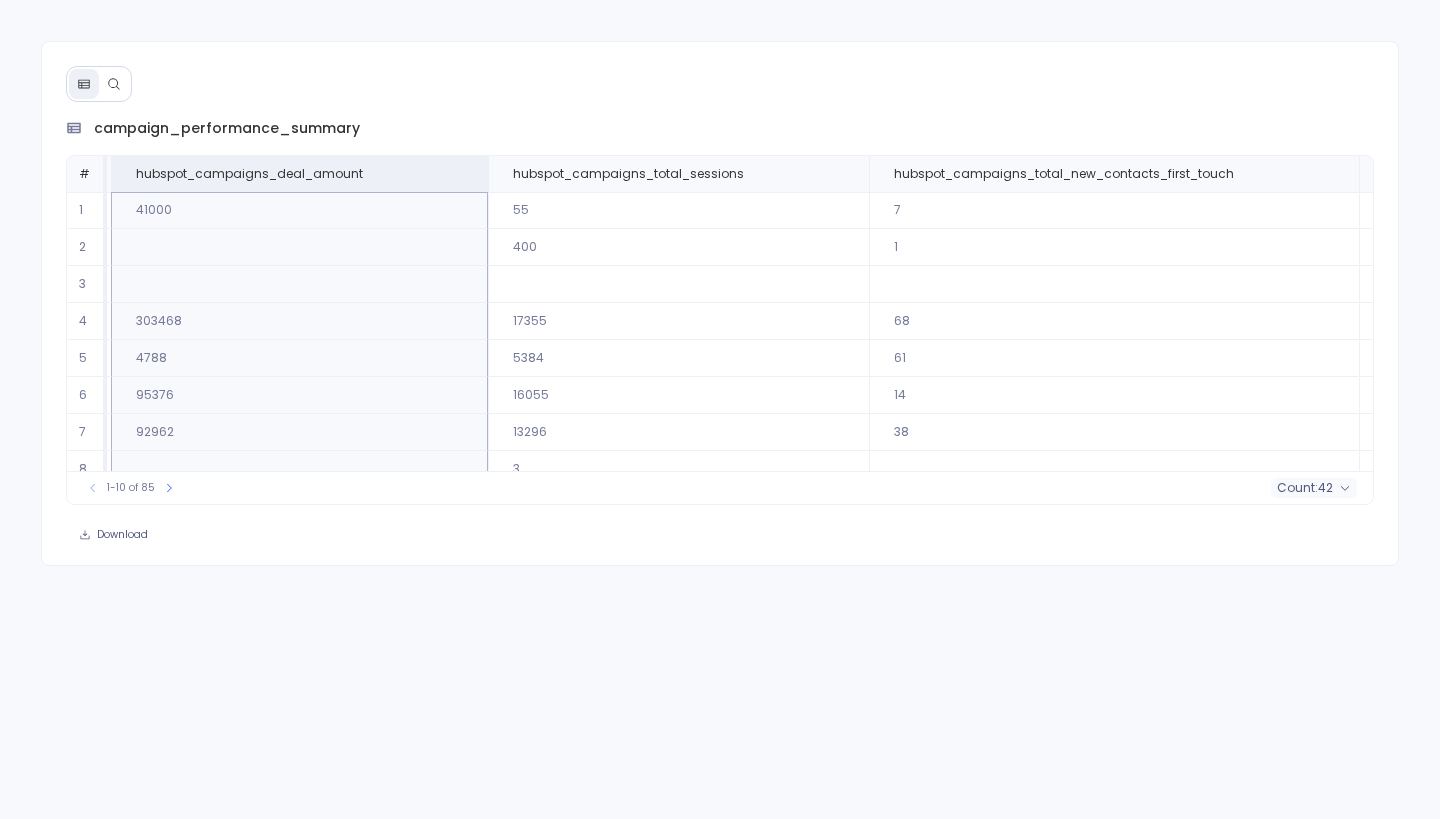 scroll, scrollTop: 0, scrollLeft: 1491, axis: horizontal 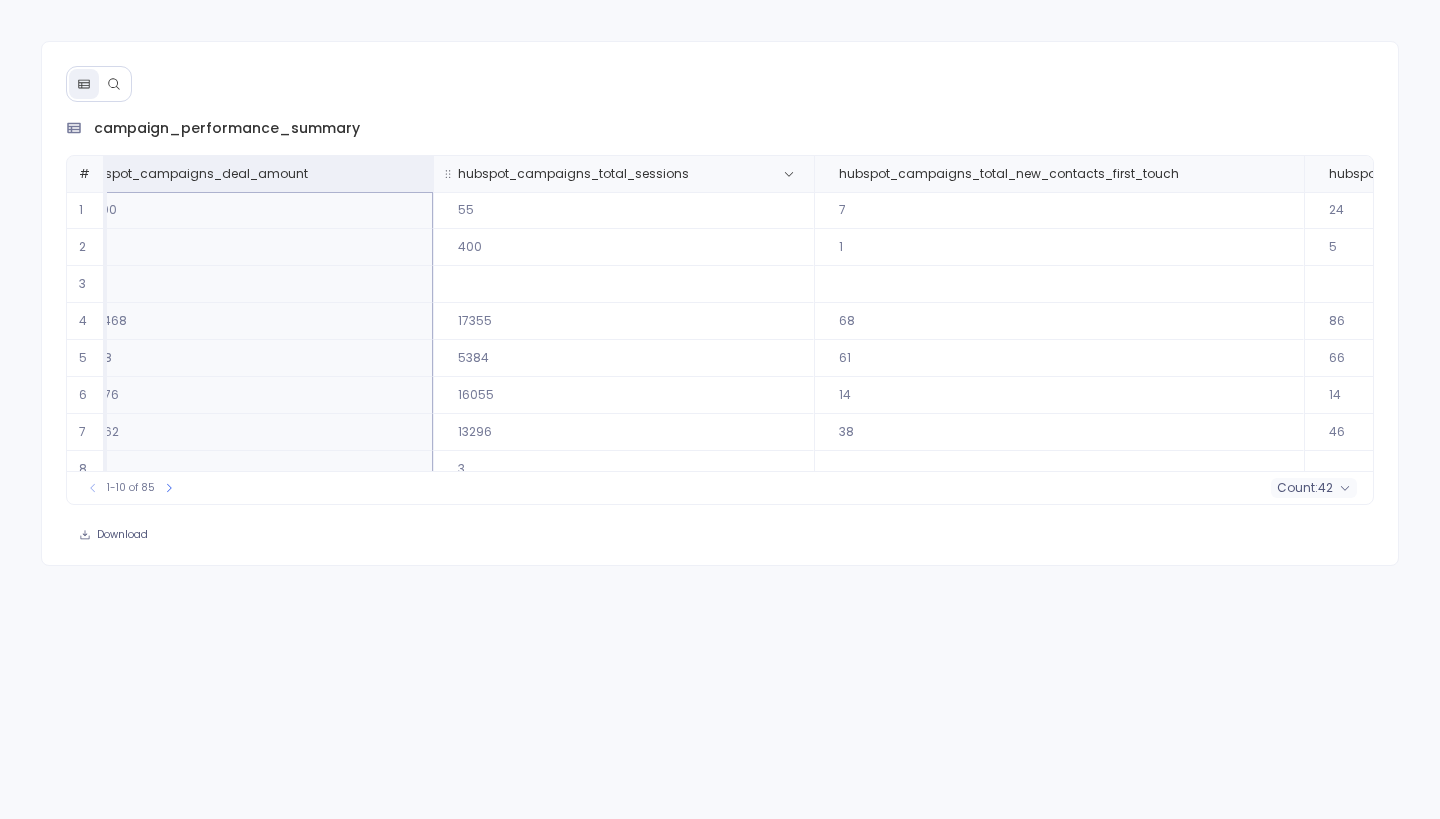 click on "hubspot_campaigns_total_sessions" at bounding box center (601, 174) 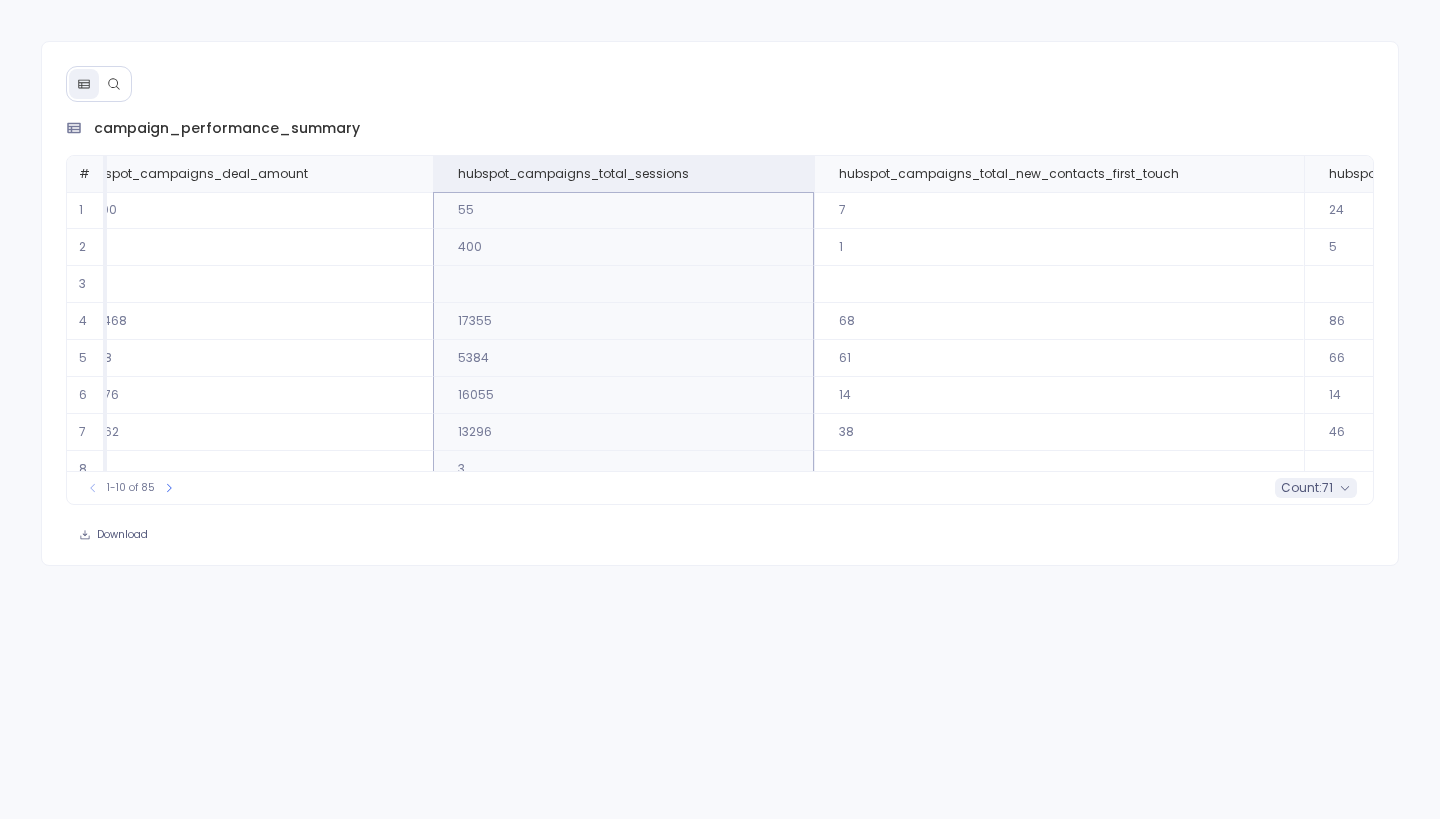 click on "count :" at bounding box center [1301, 488] 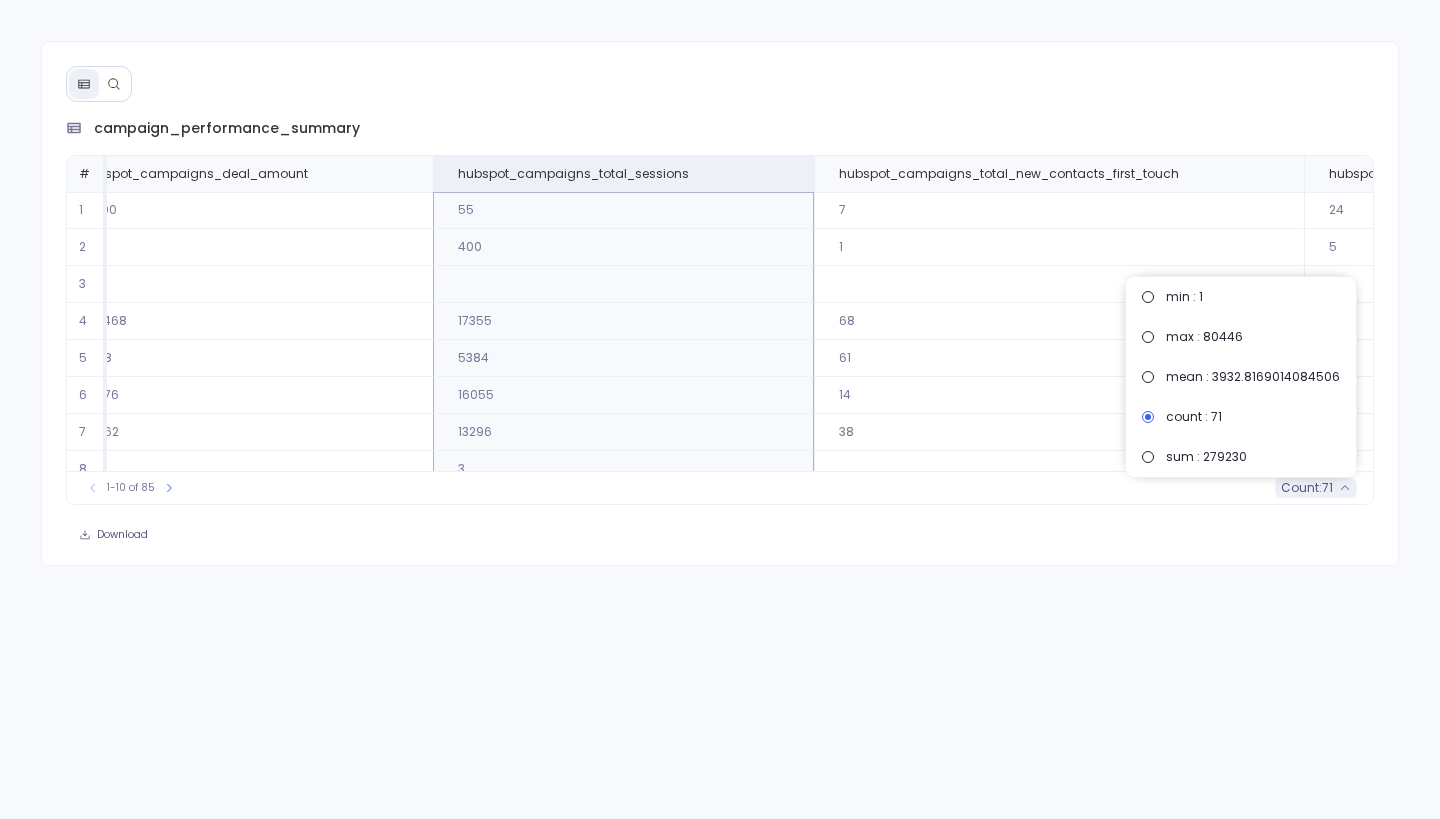 click on "count :" at bounding box center [1301, 488] 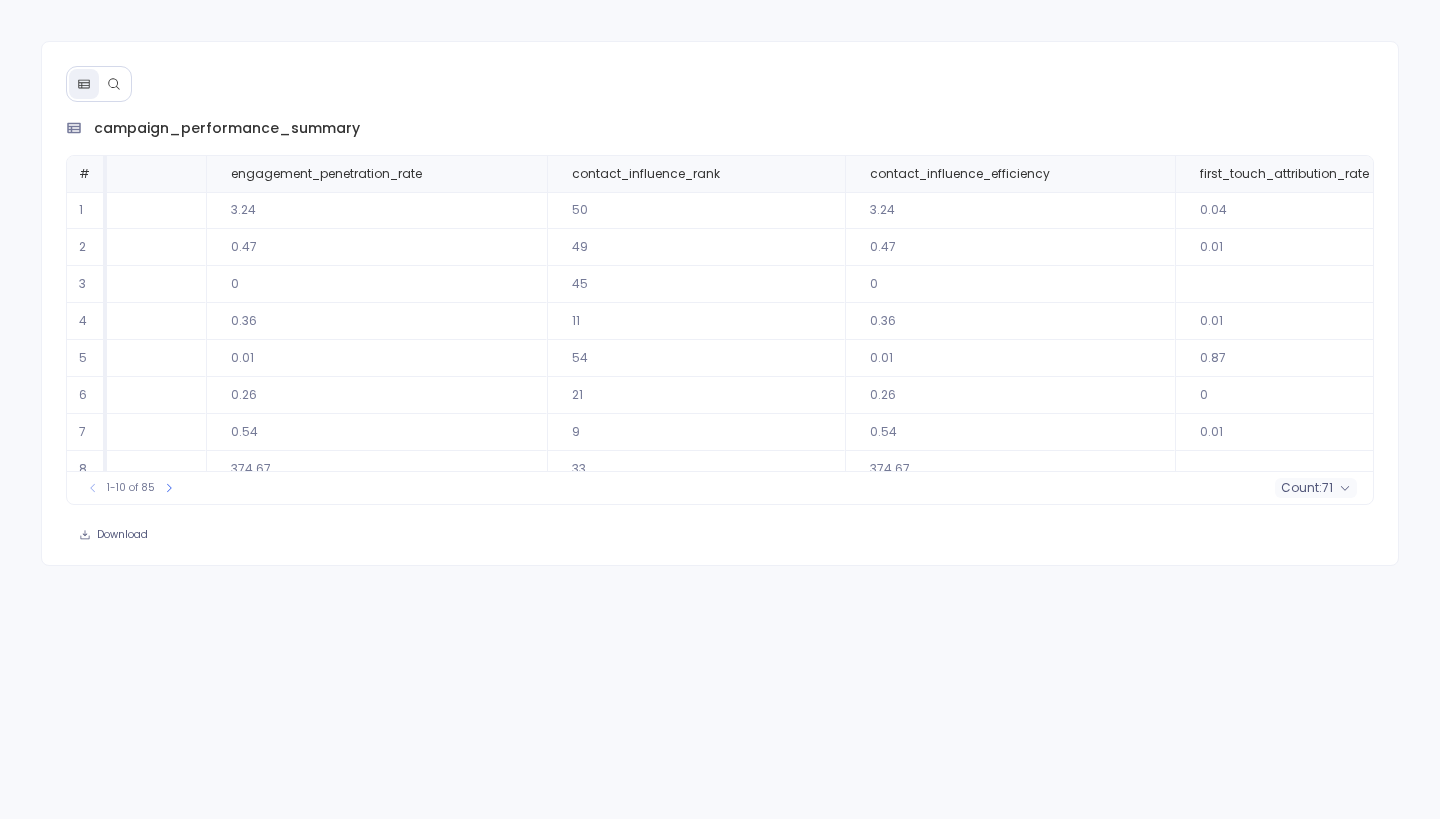 scroll, scrollTop: 0, scrollLeft: 6059, axis: horizontal 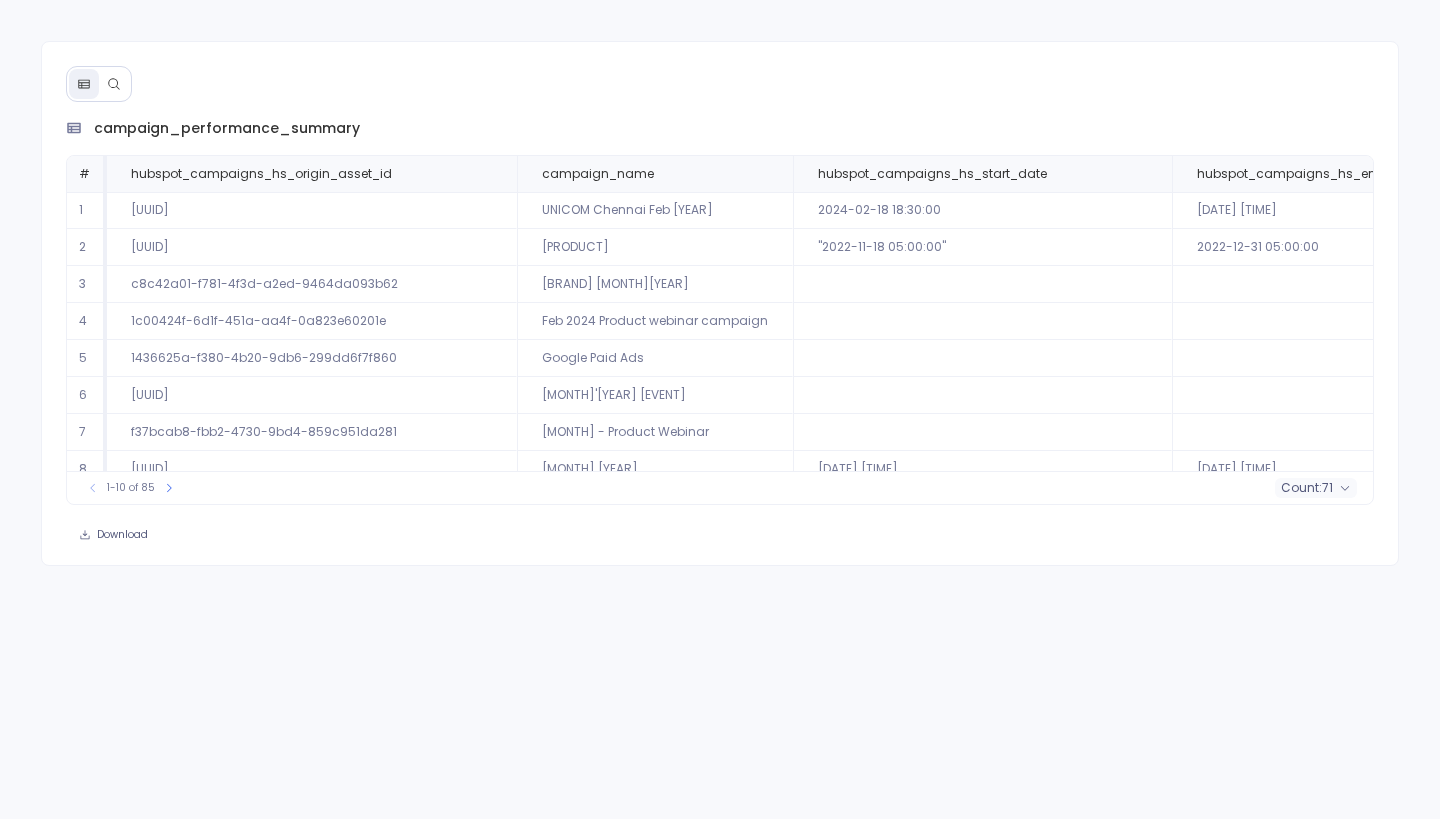 click at bounding box center (114, 84) 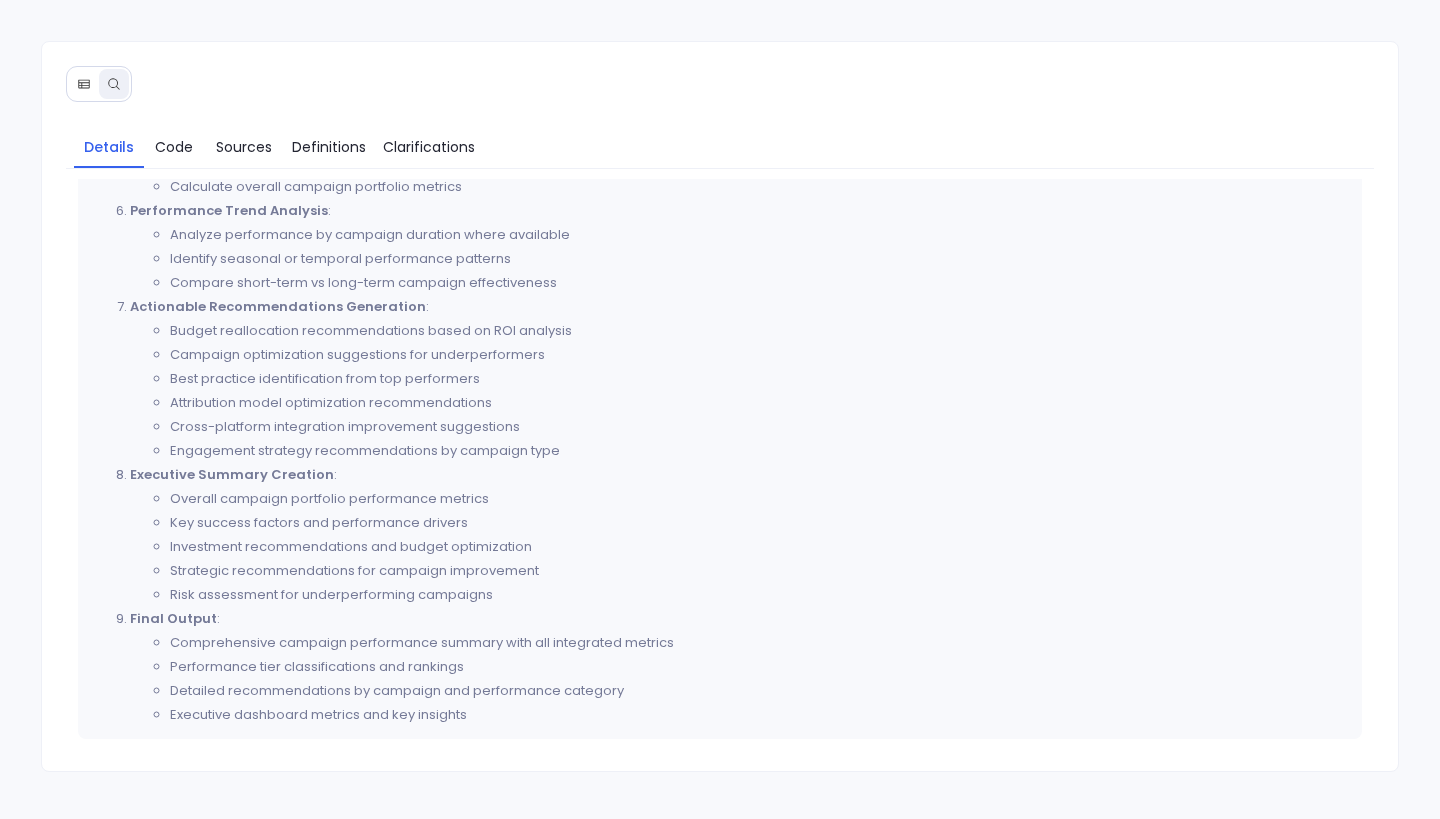 scroll, scrollTop: 0, scrollLeft: 0, axis: both 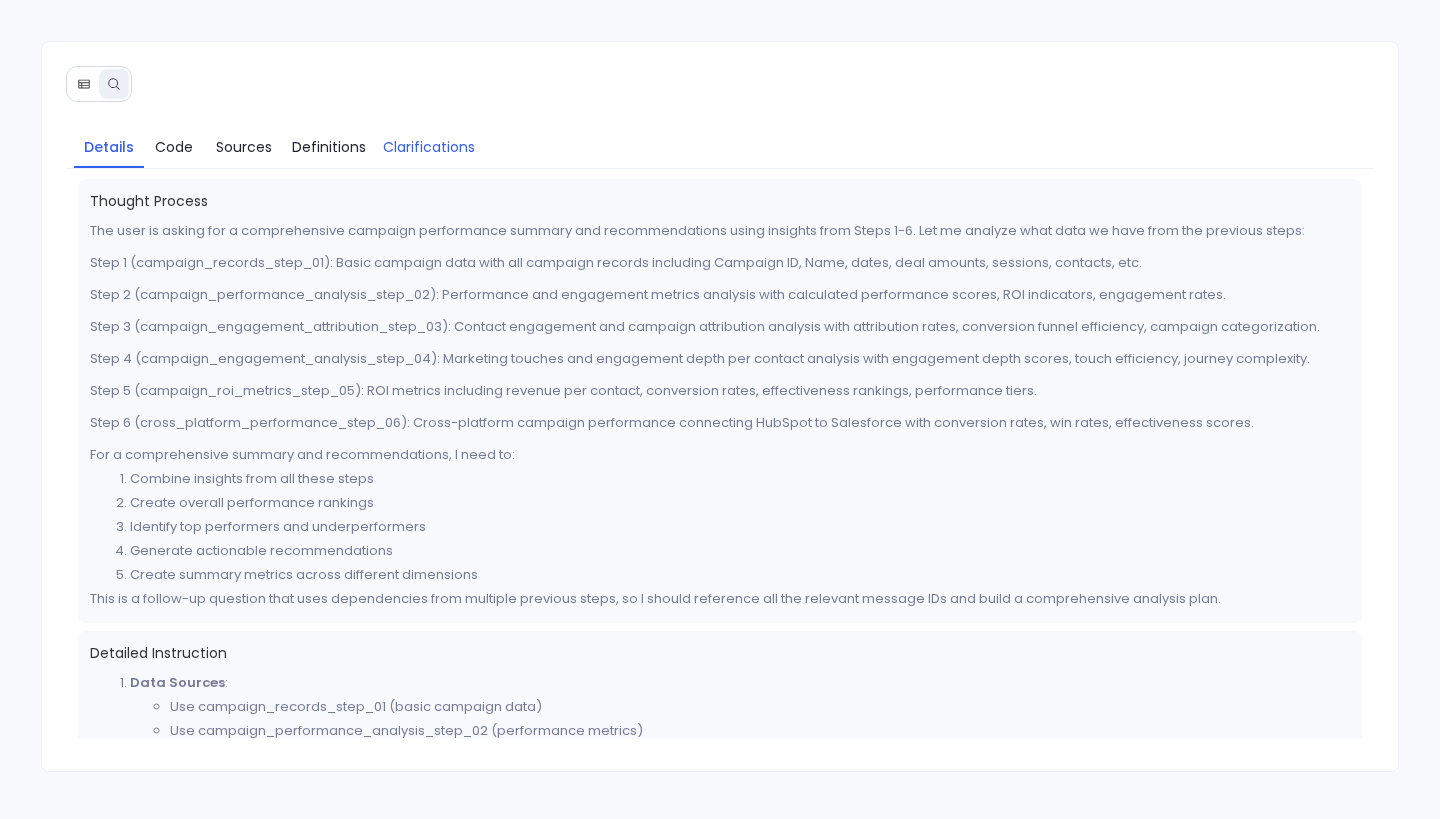 click on "Clarifications" at bounding box center [429, 147] 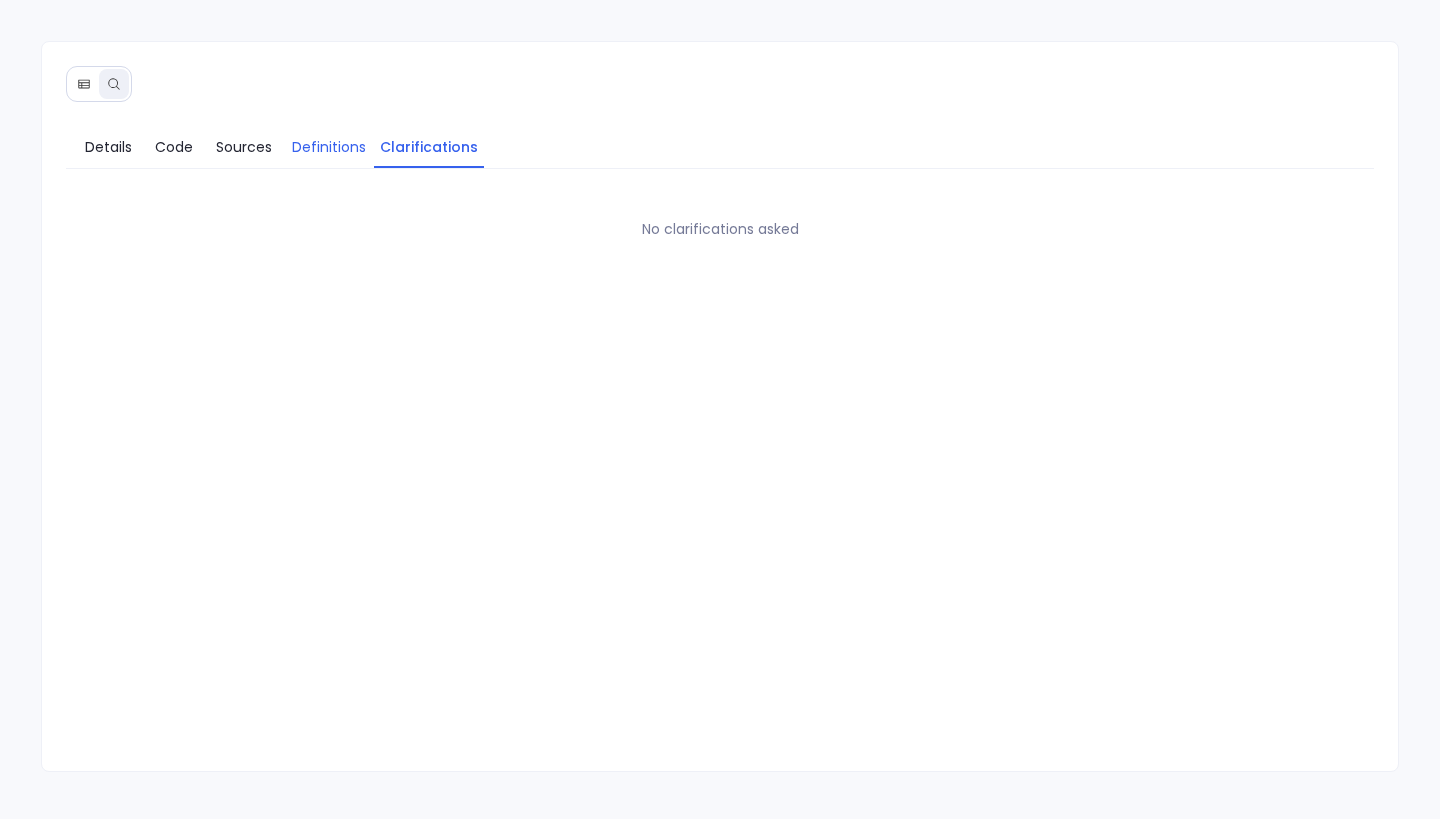 click on "Definitions" at bounding box center (329, 147) 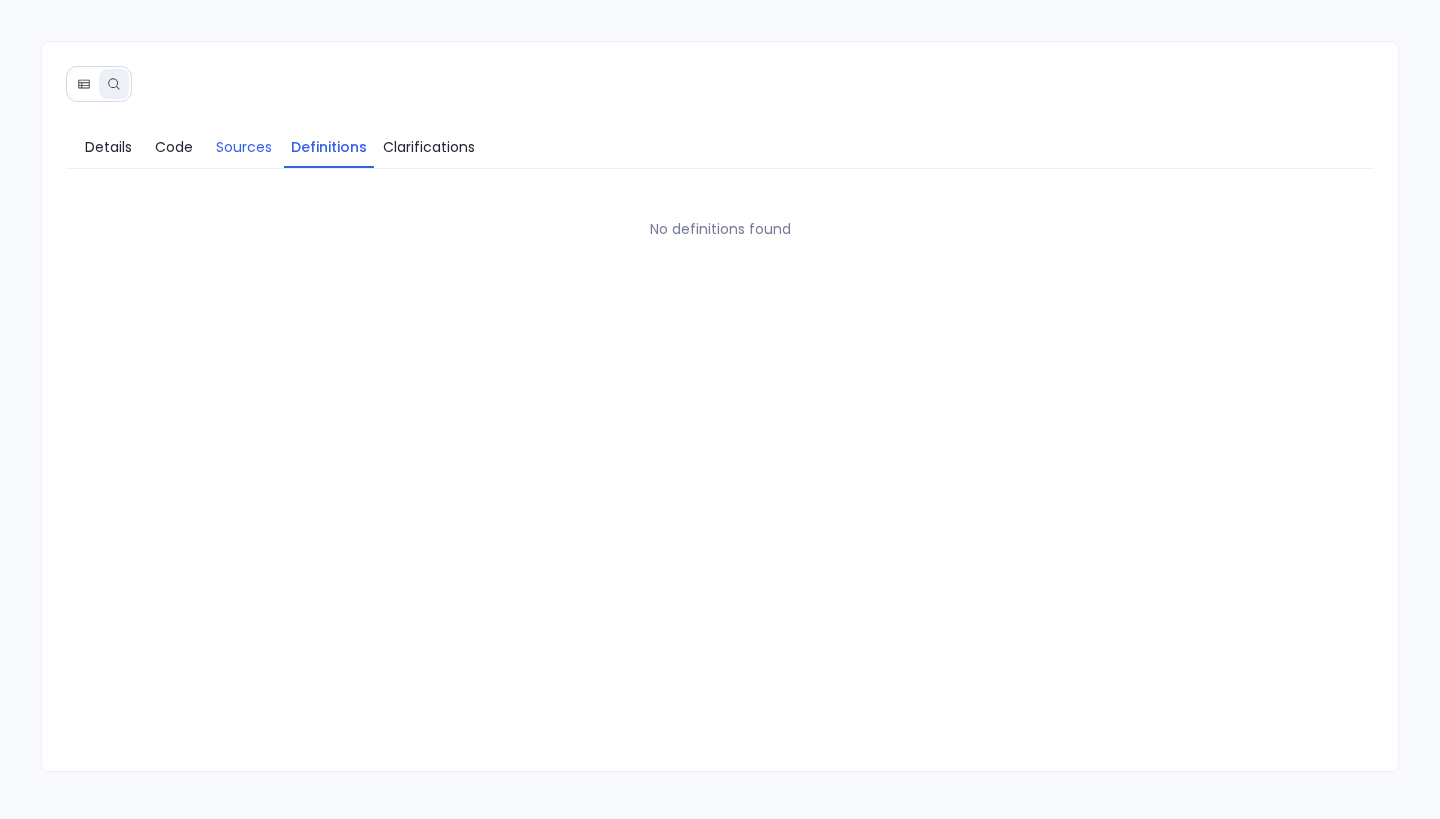 click on "Sources" at bounding box center (244, 147) 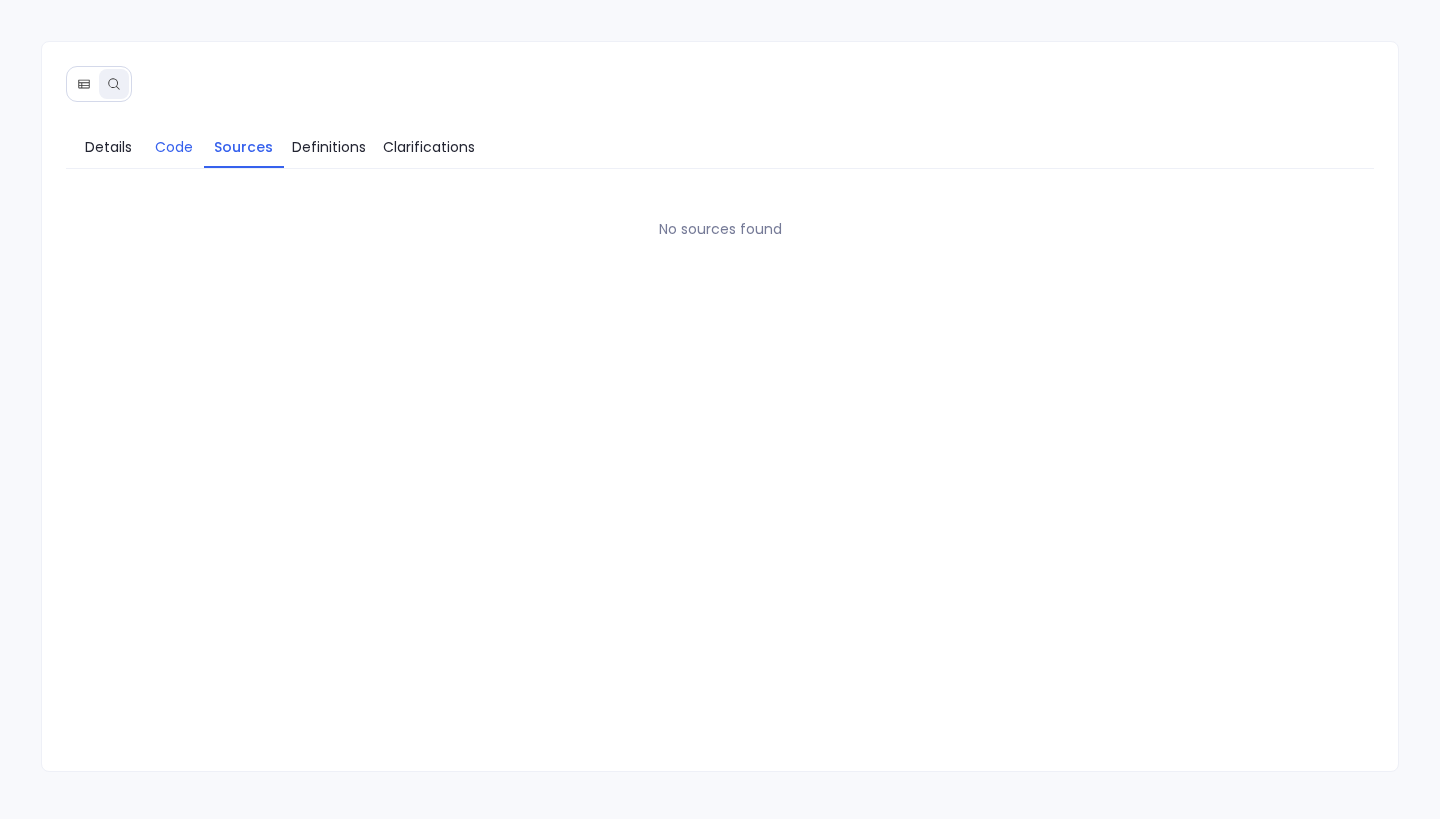 click on "Code" at bounding box center (174, 147) 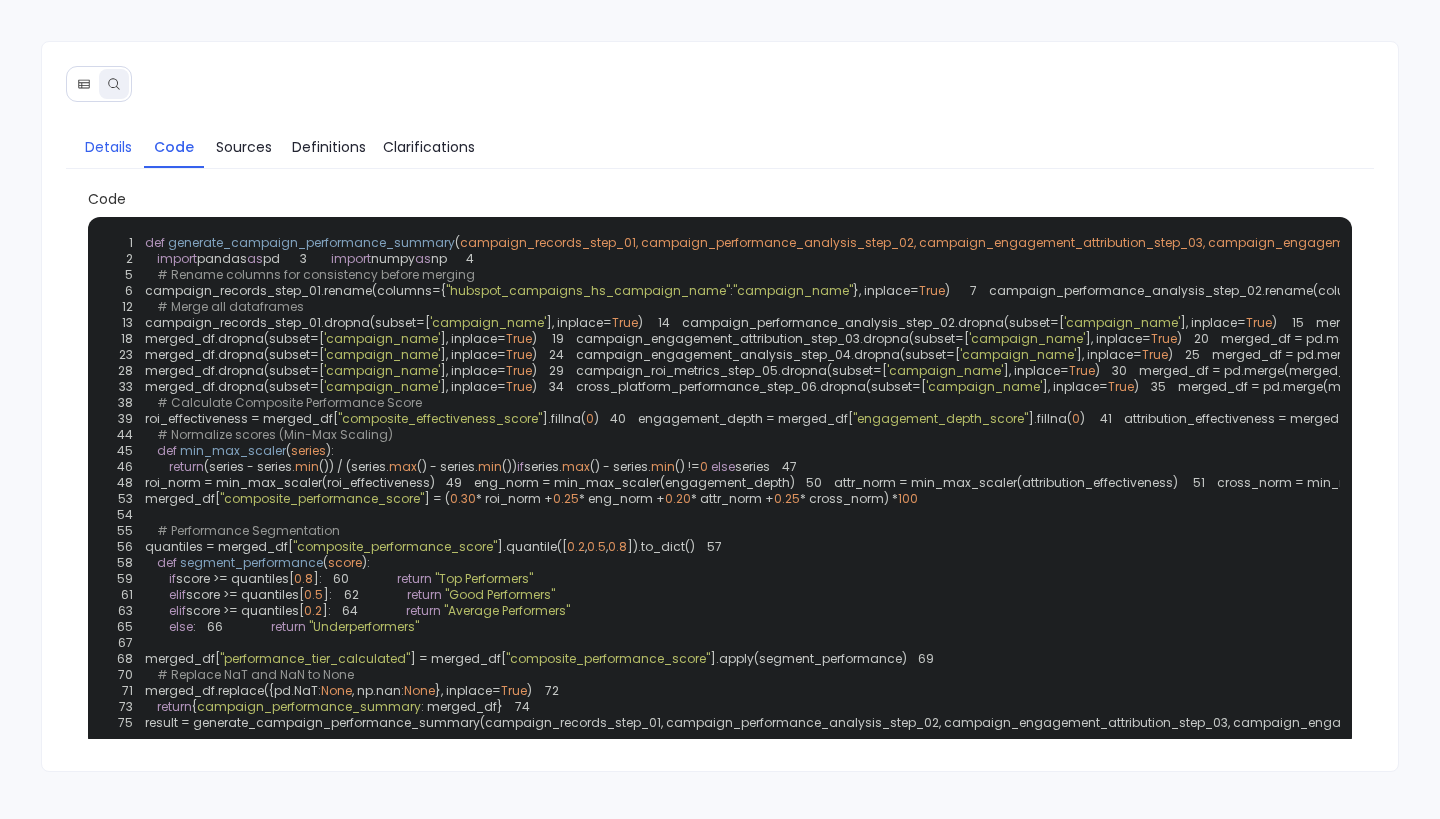 click on "Details" at bounding box center [108, 147] 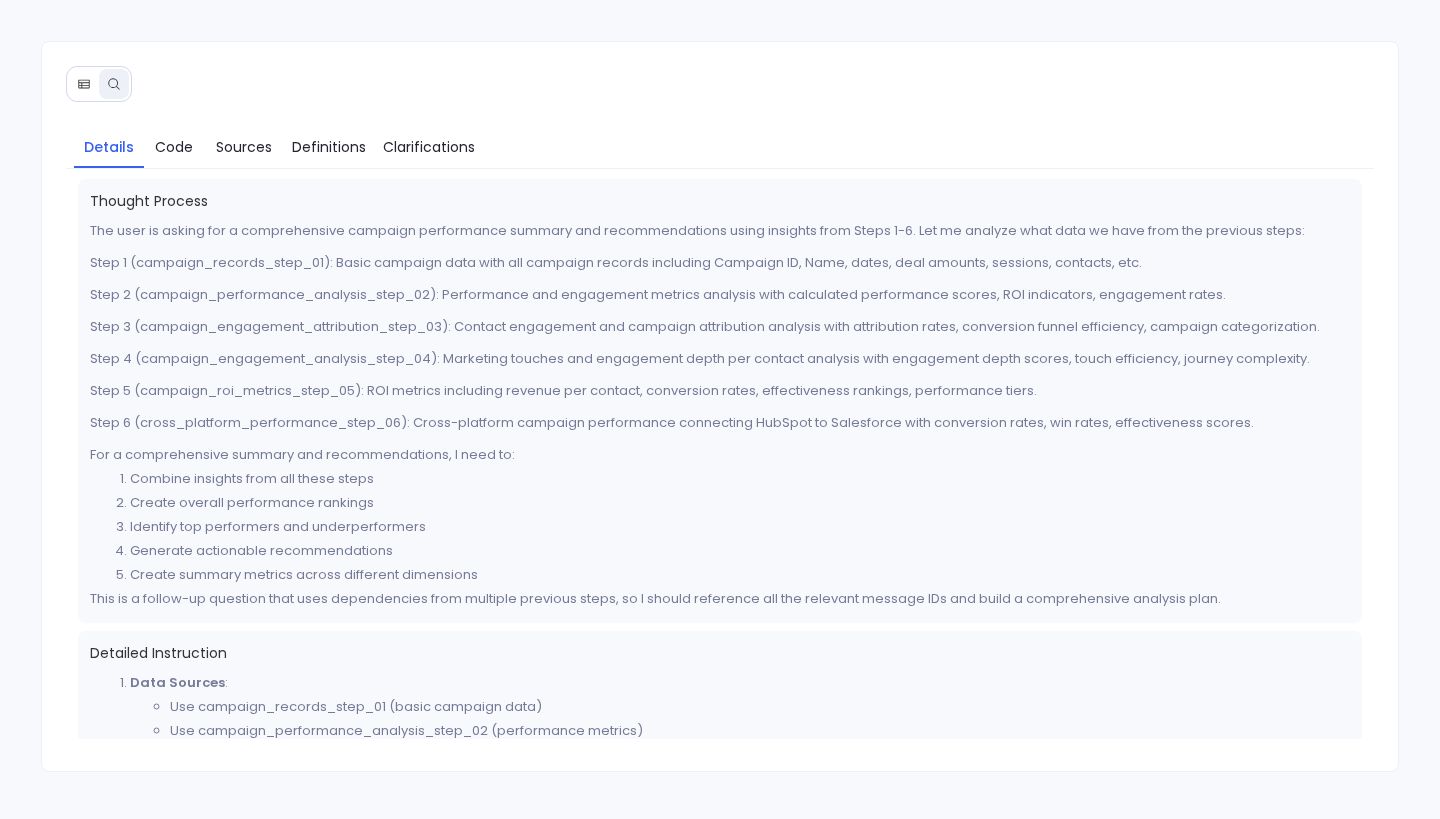click 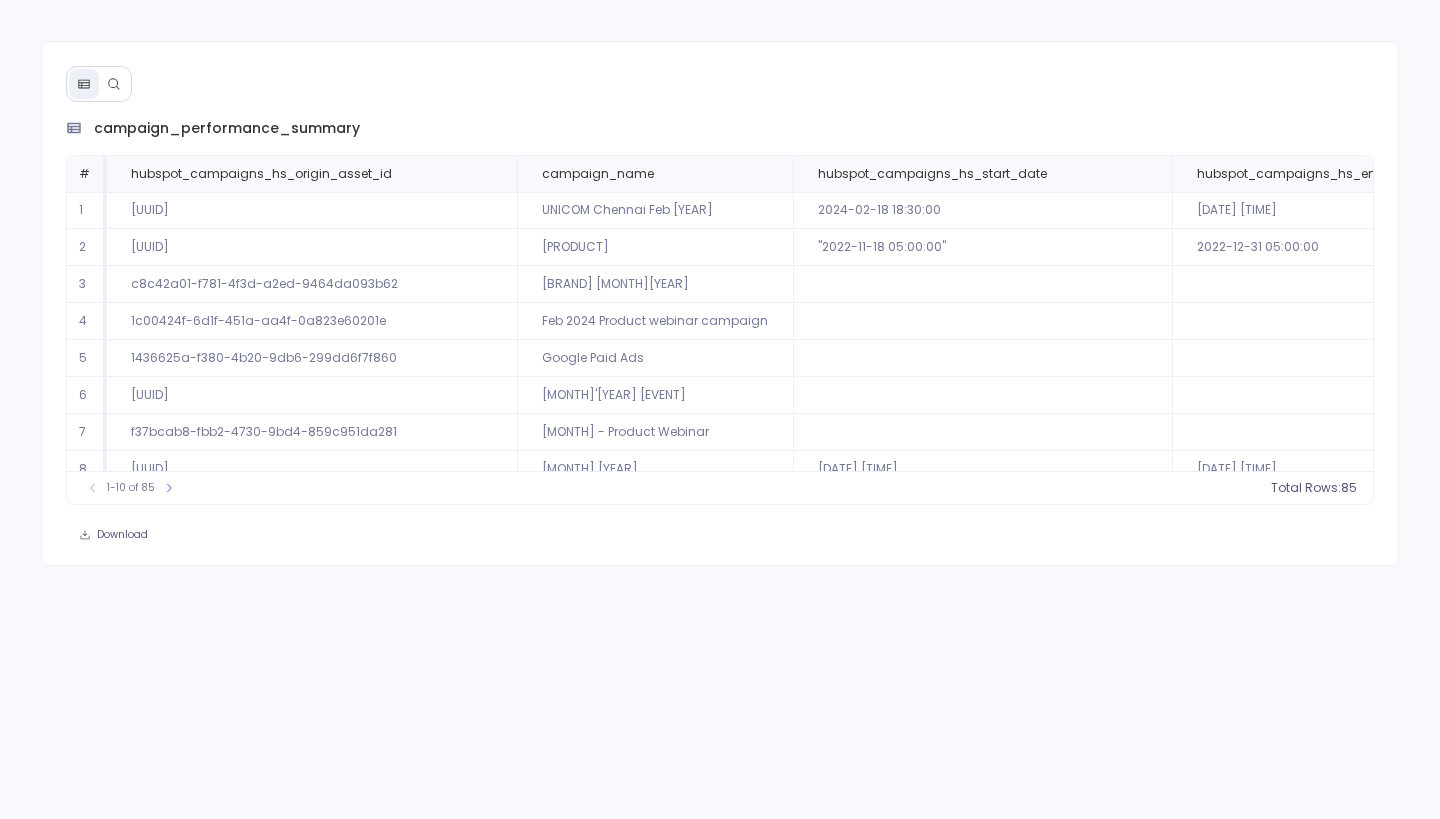click at bounding box center [114, 84] 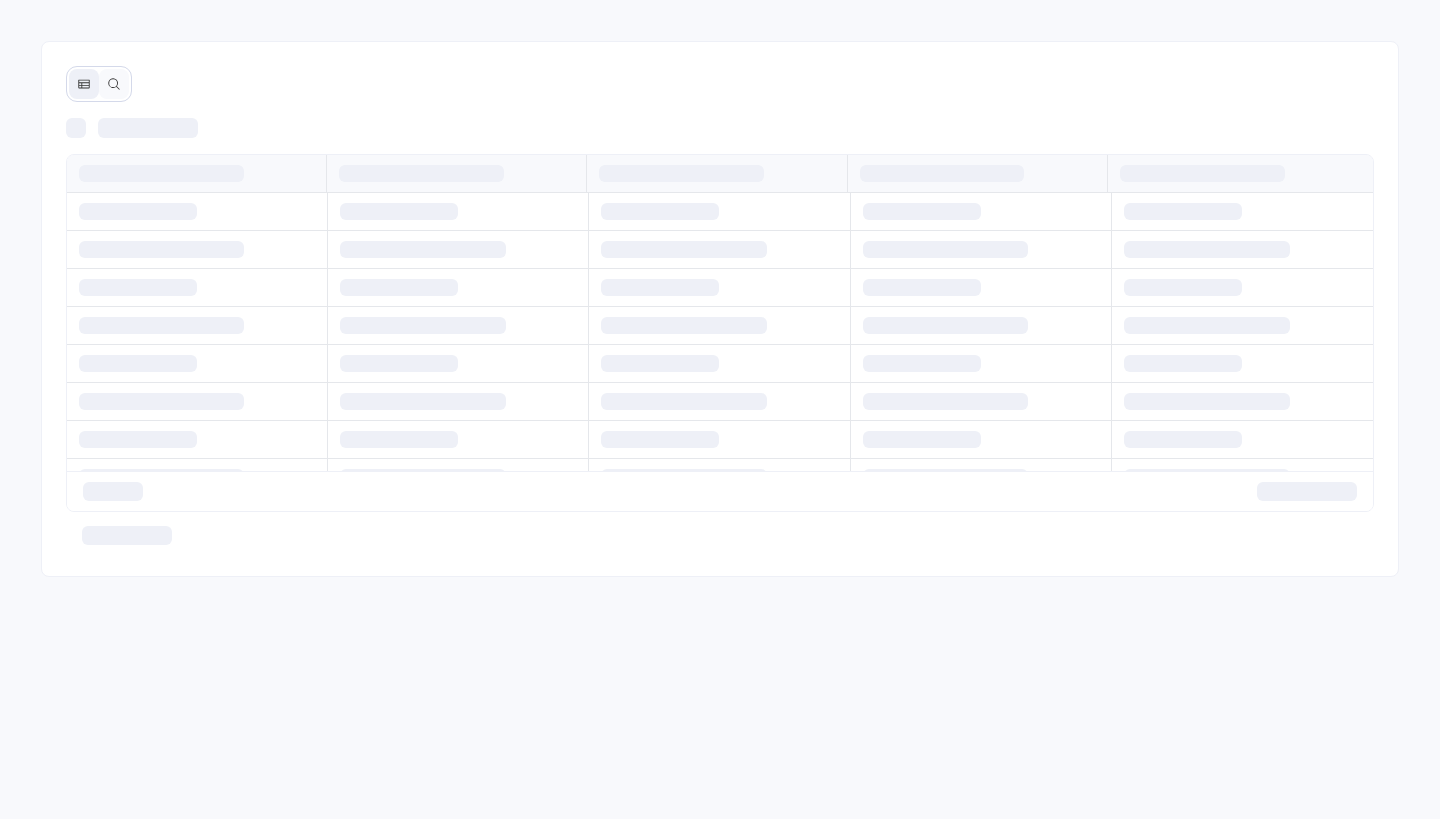 scroll, scrollTop: 0, scrollLeft: 0, axis: both 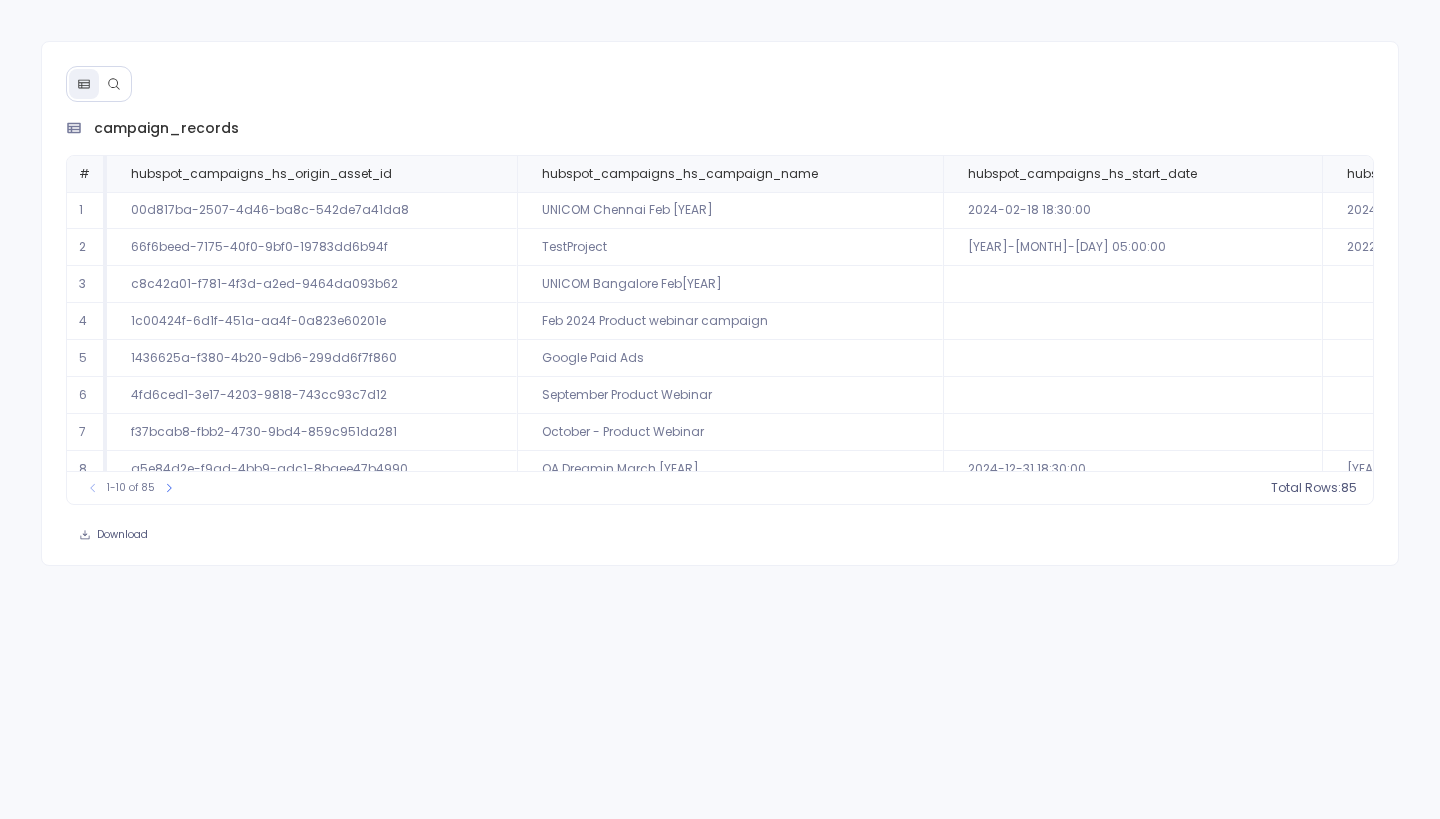 click 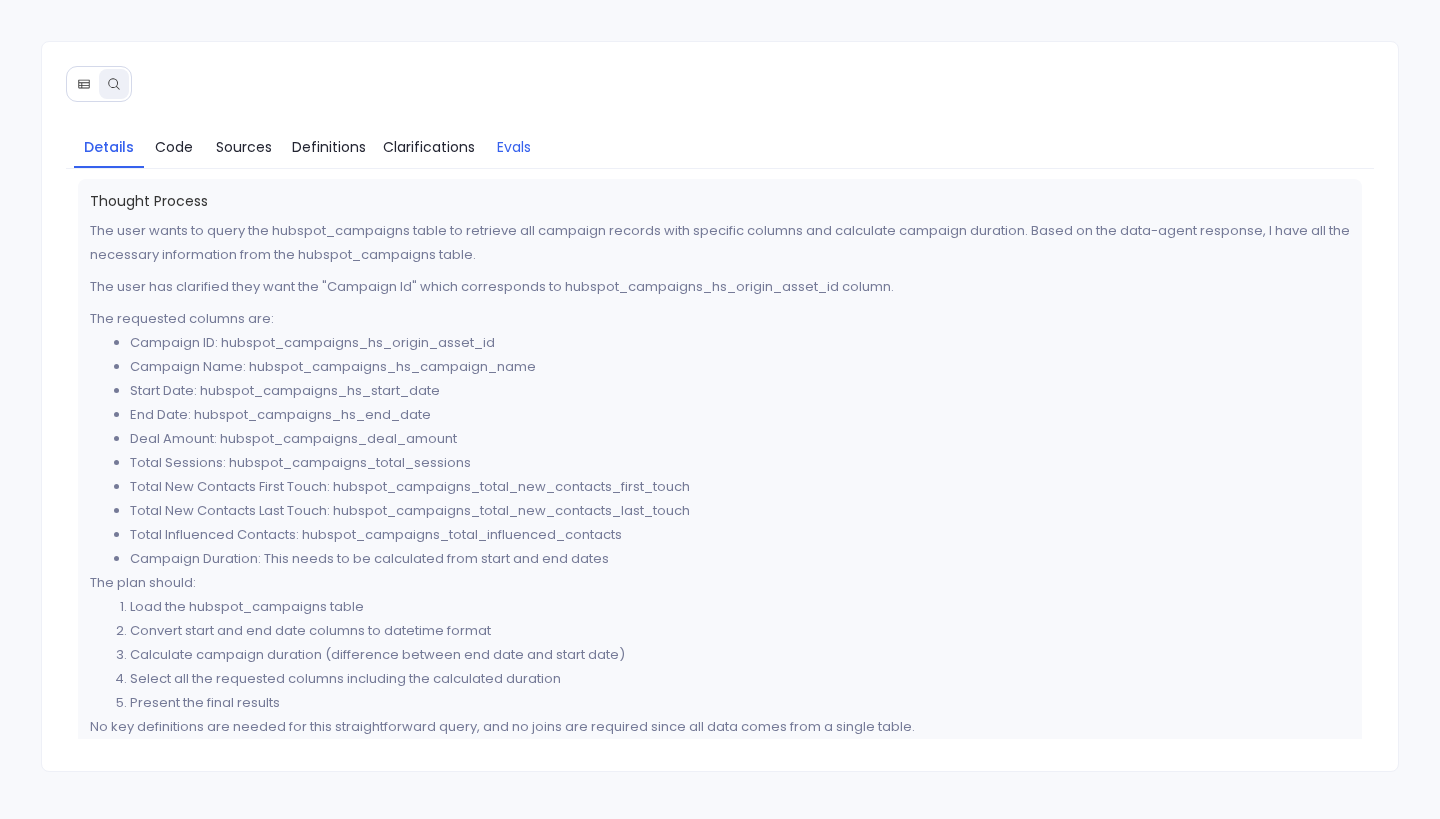 click on "Evals" at bounding box center (514, 147) 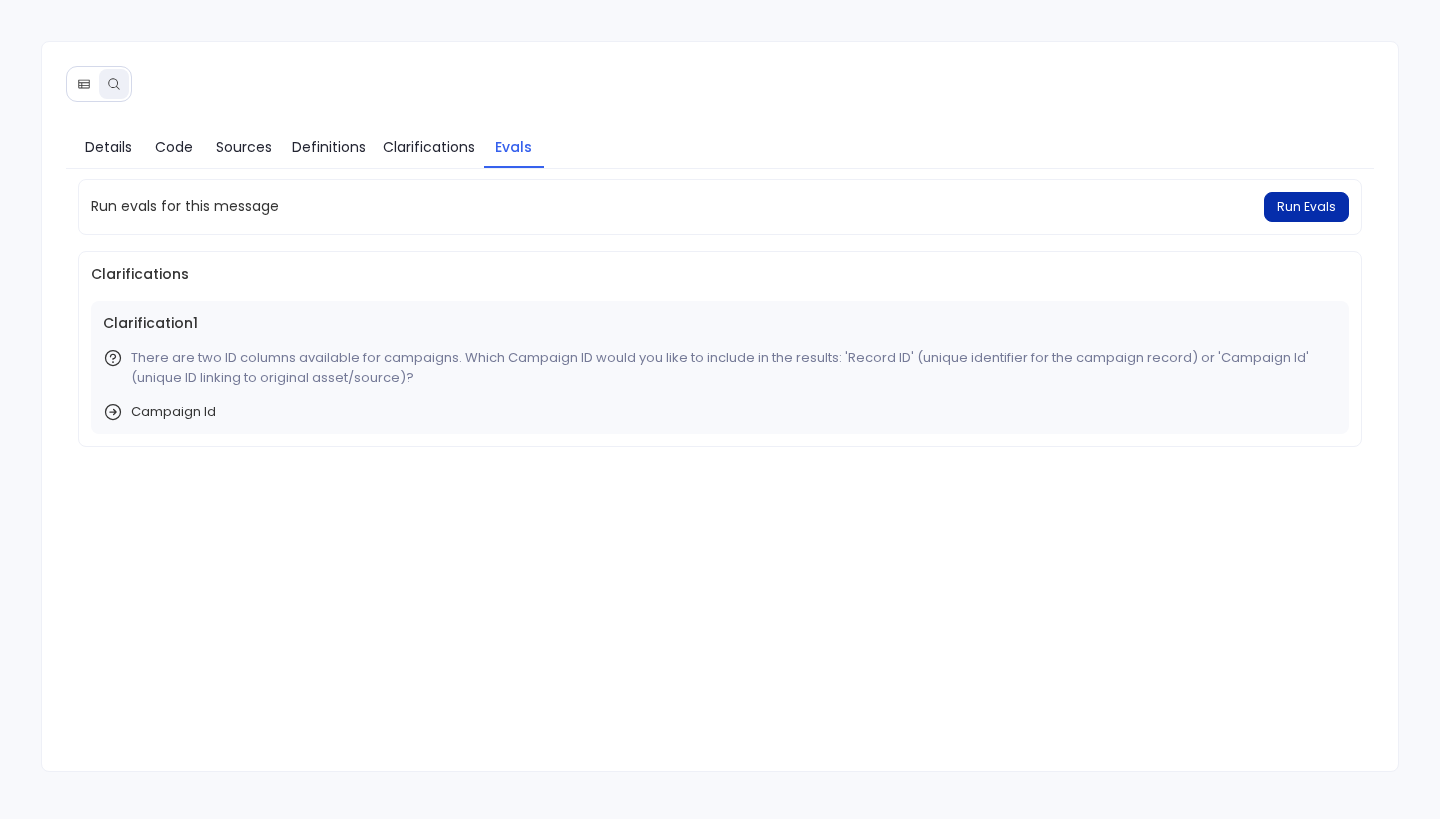 click on "Run Evals" at bounding box center (1306, 207) 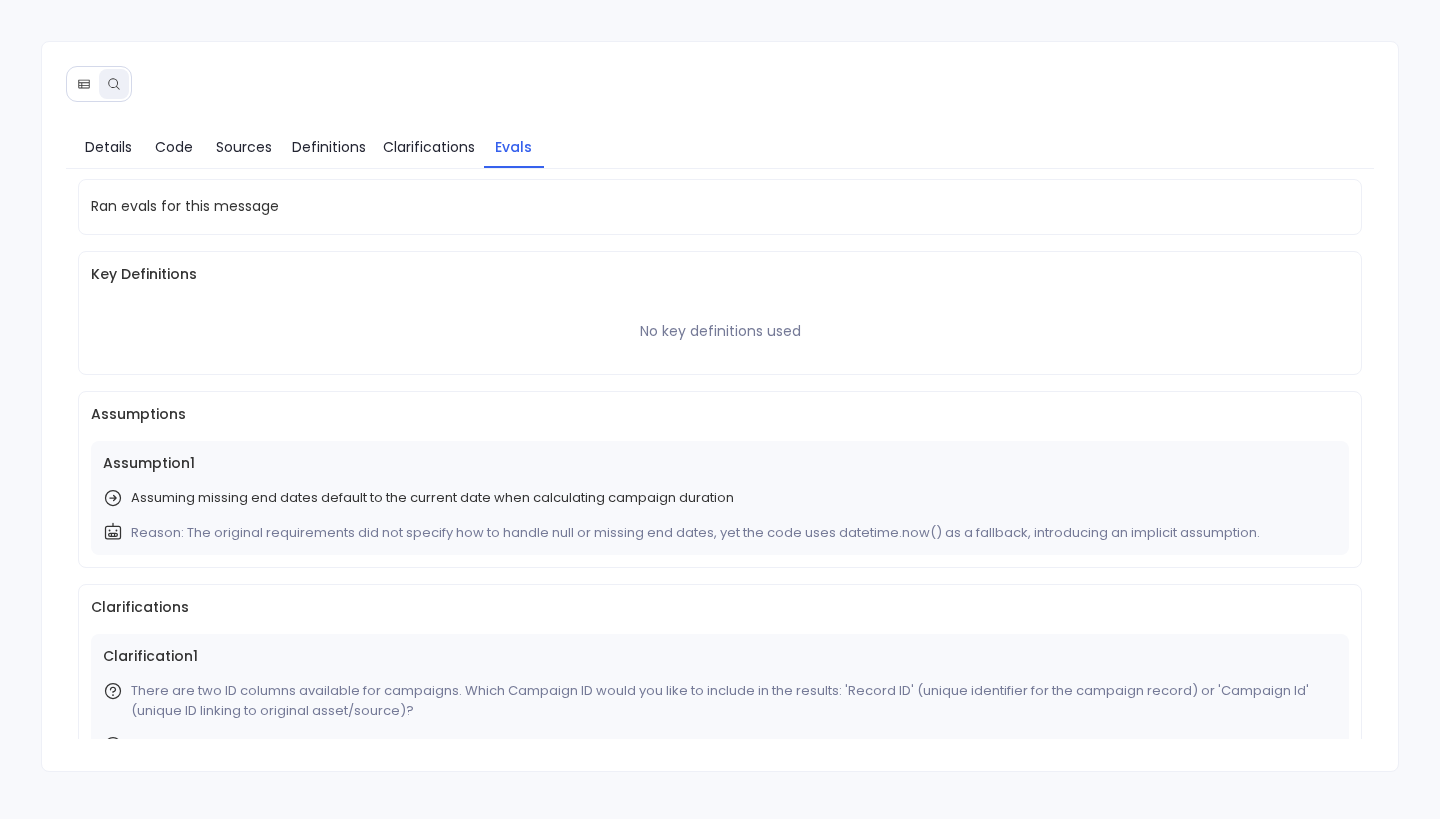 scroll, scrollTop: 41, scrollLeft: 0, axis: vertical 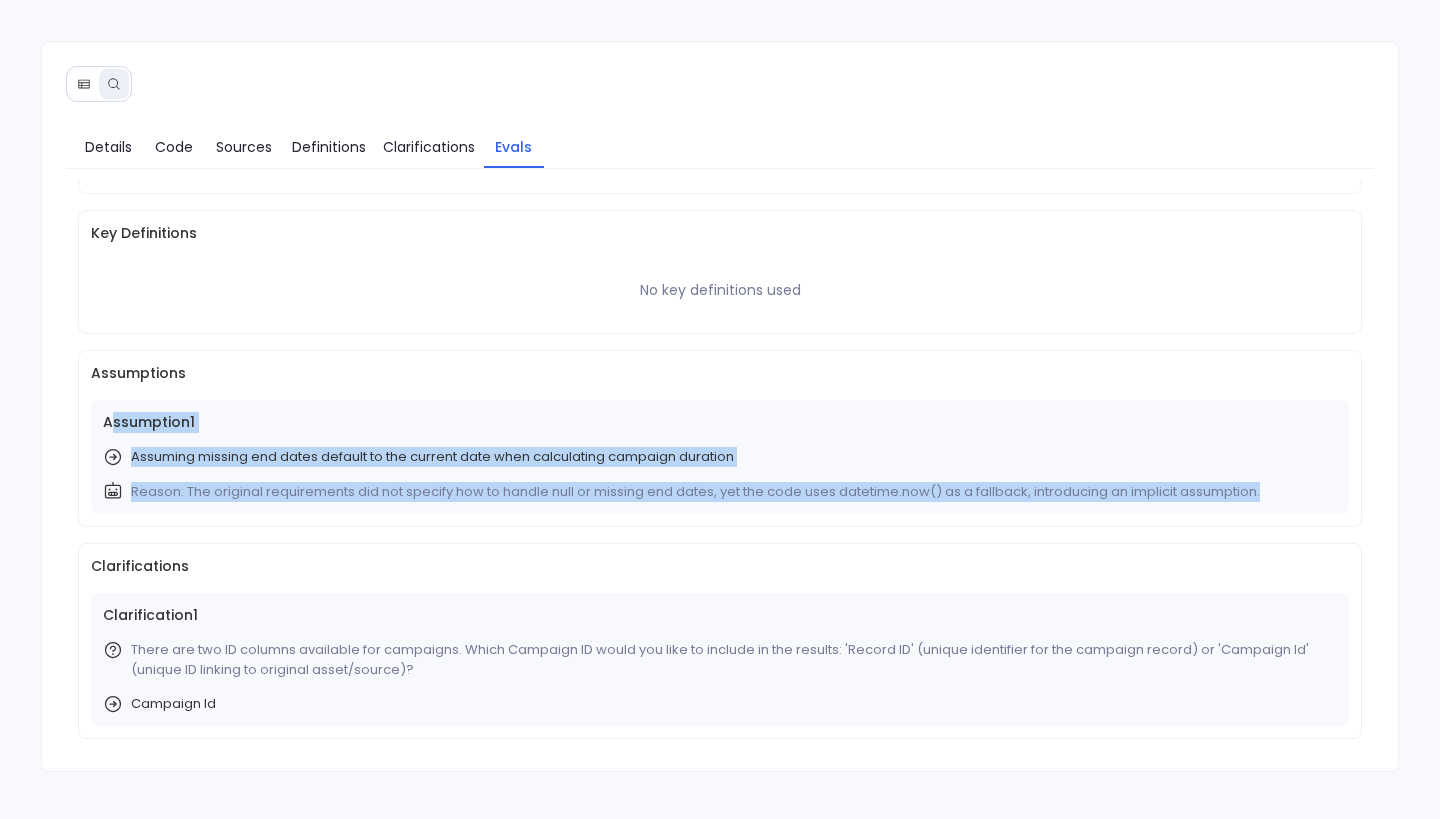 drag, startPoint x: 108, startPoint y: 425, endPoint x: 1156, endPoint y: 512, distance: 1051.605 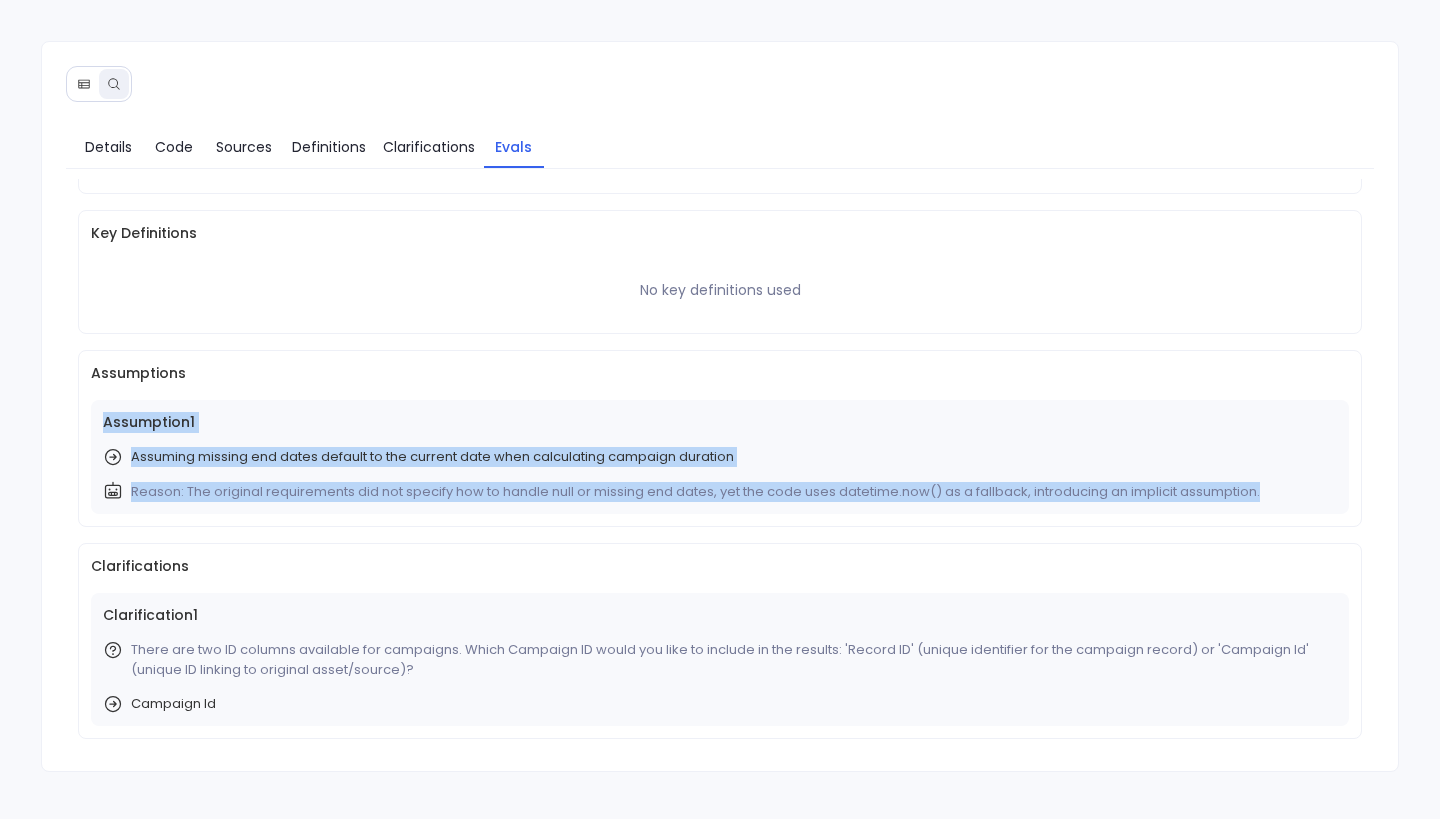 drag, startPoint x: 1277, startPoint y: 490, endPoint x: 88, endPoint y: 428, distance: 1190.6154 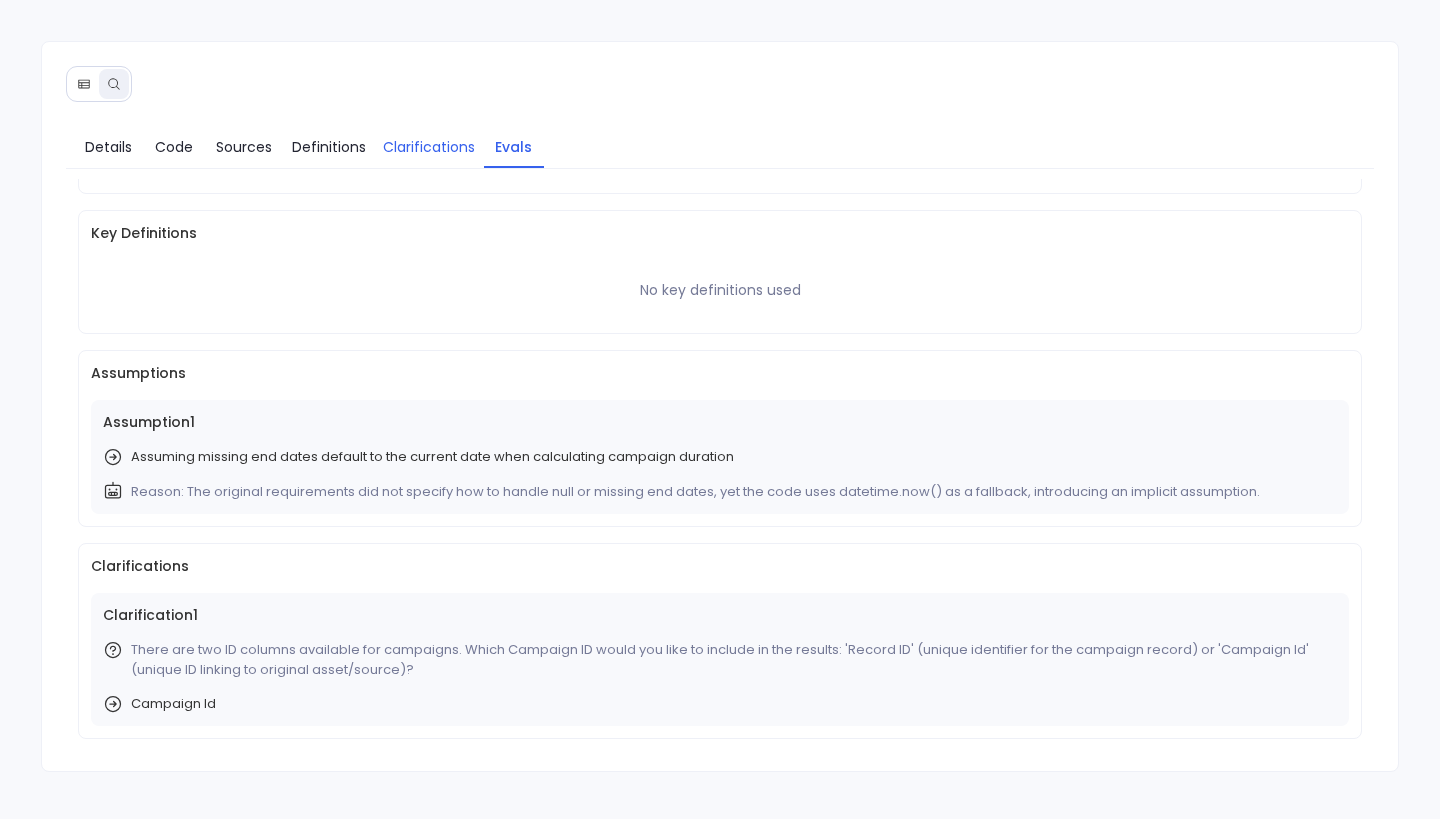 click on "Clarifications" at bounding box center (429, 147) 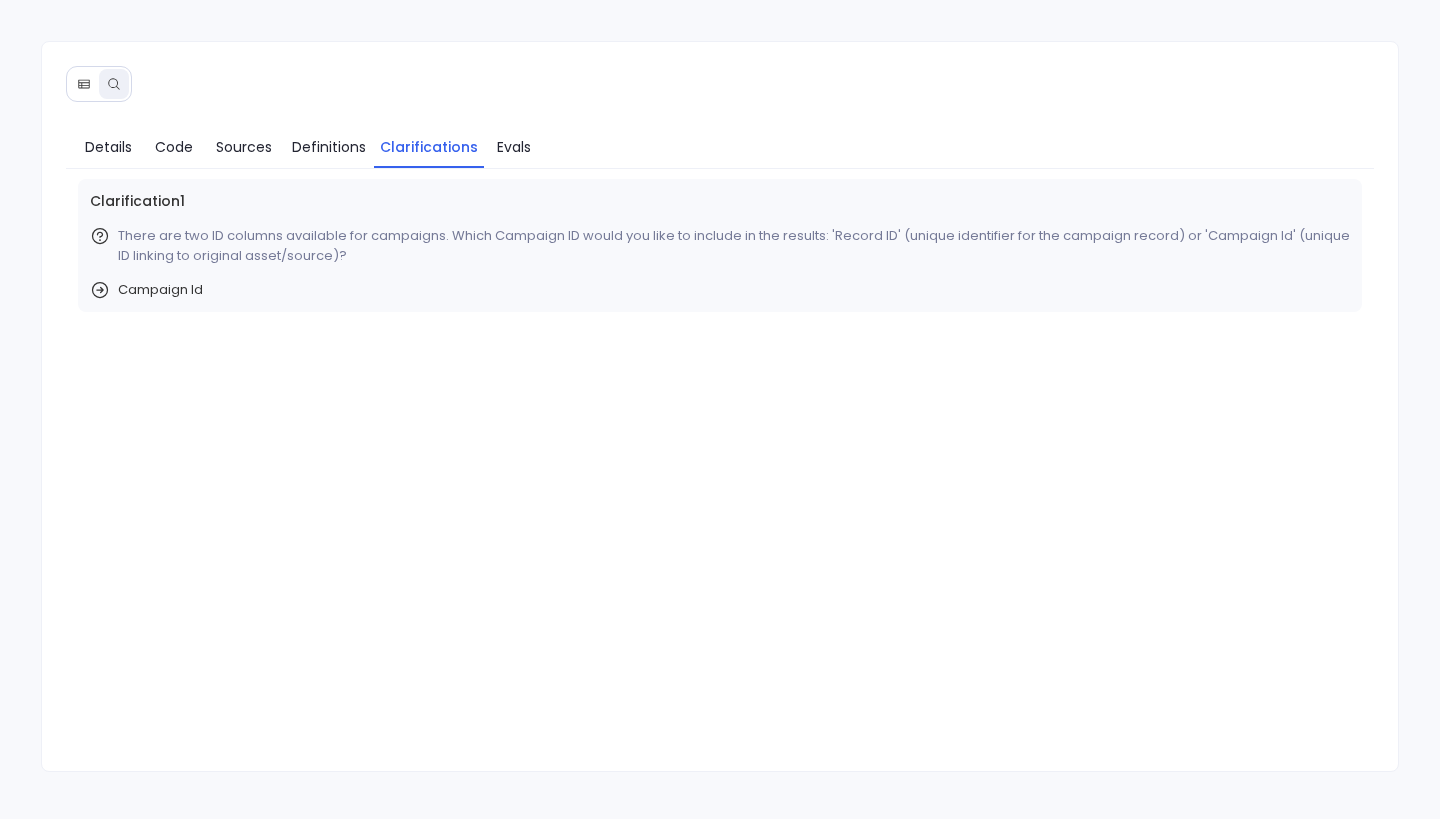 scroll, scrollTop: 0, scrollLeft: 0, axis: both 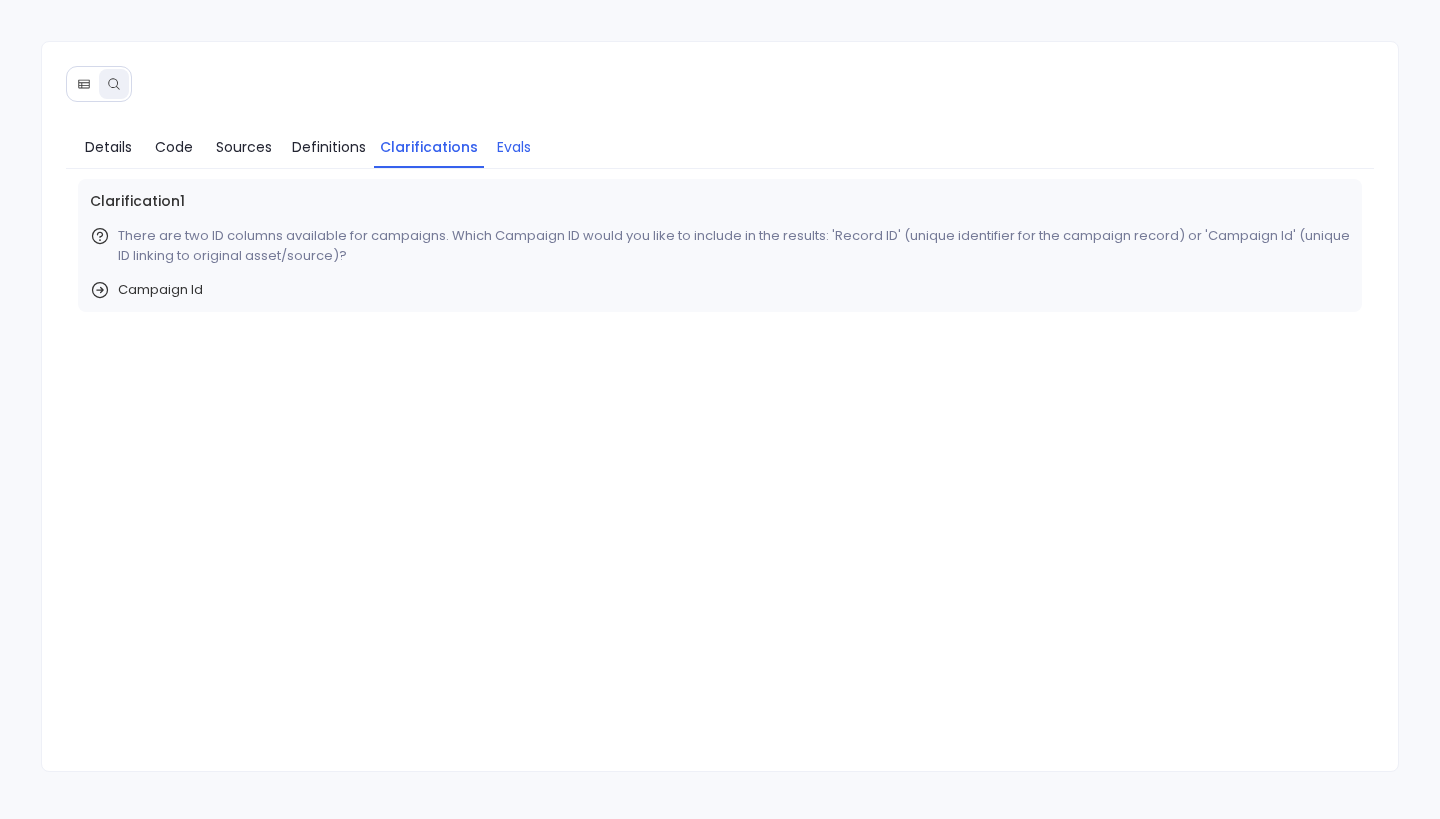 click on "Evals" at bounding box center [514, 147] 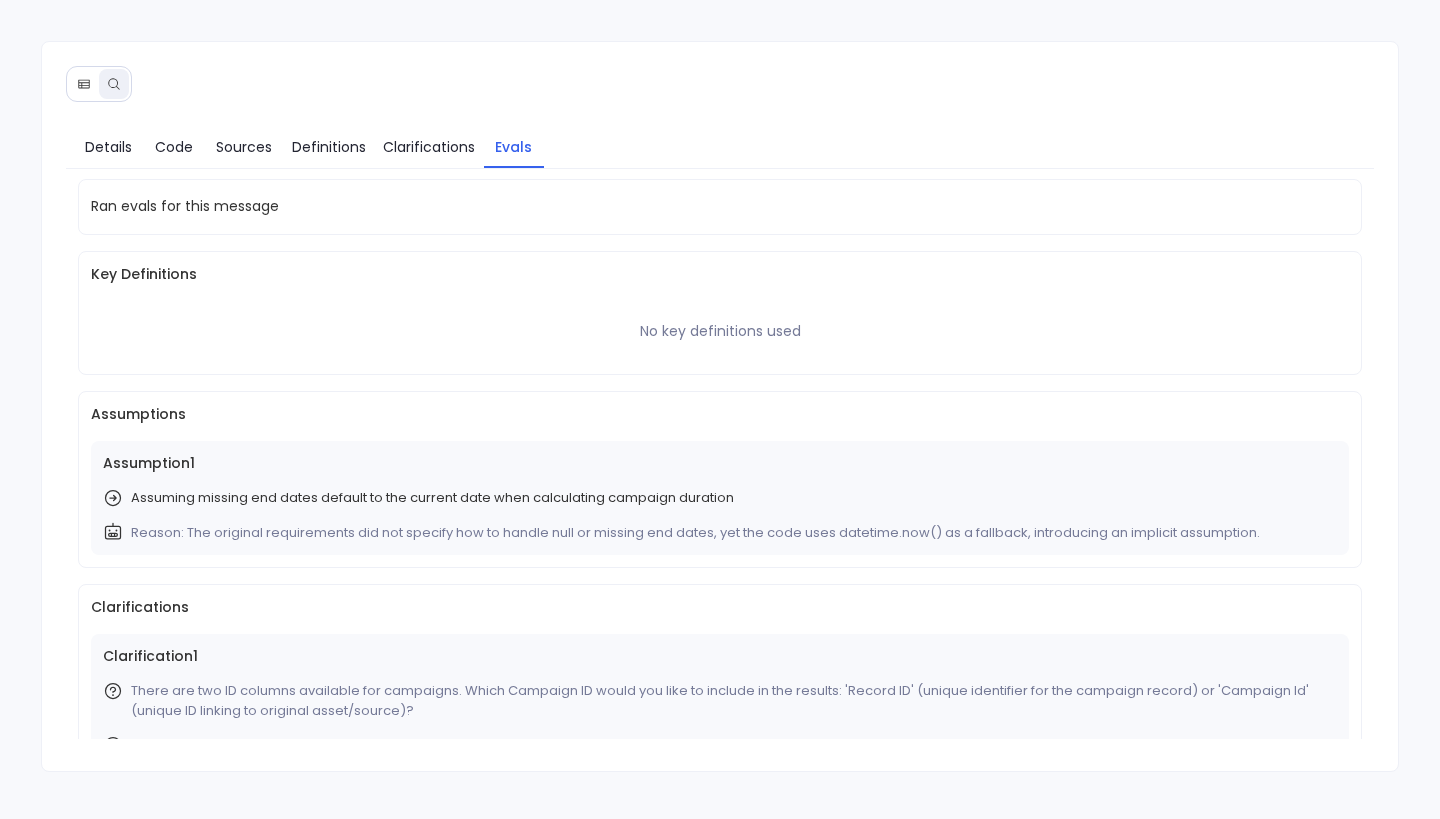 scroll, scrollTop: 41, scrollLeft: 0, axis: vertical 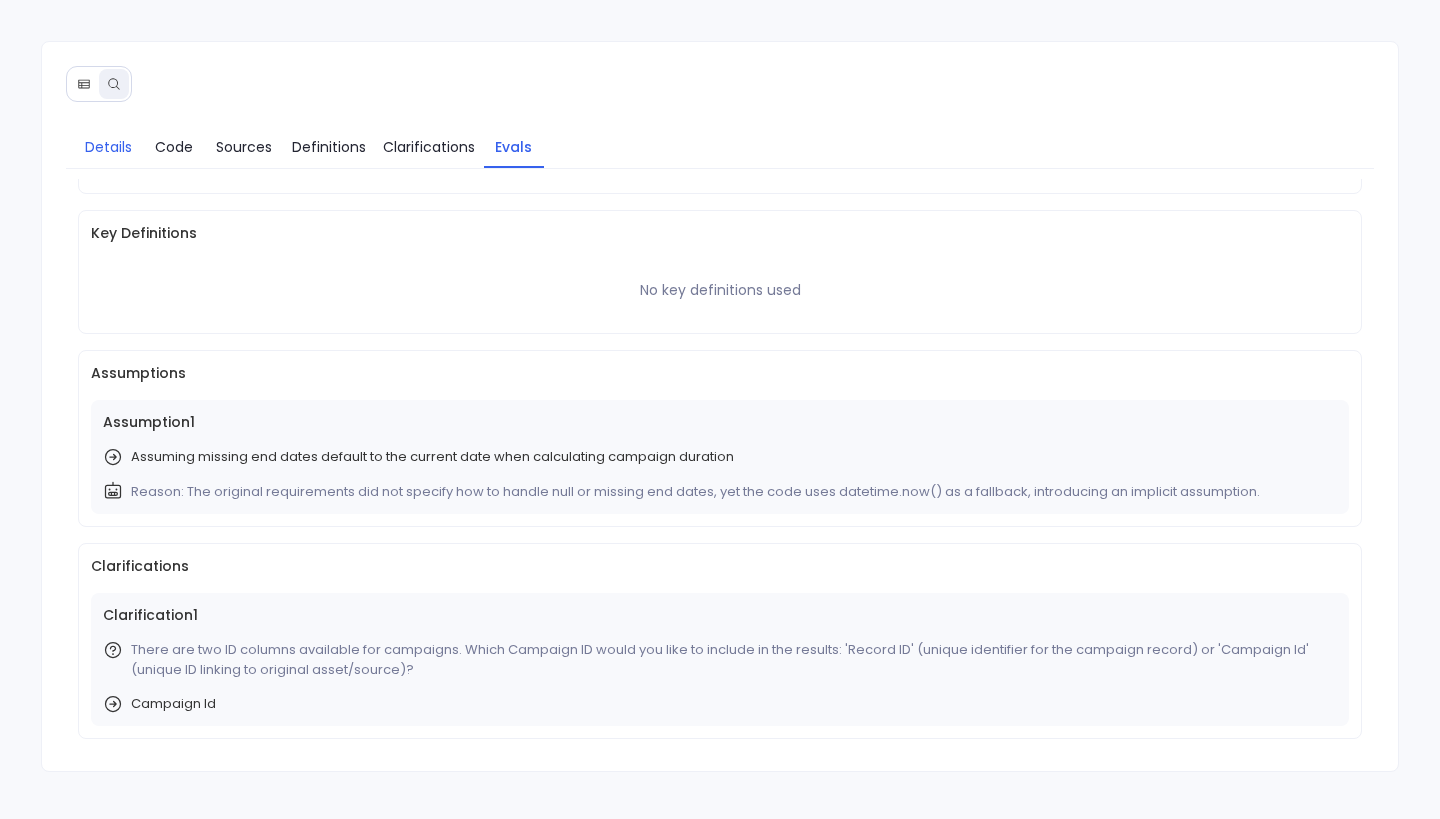 click on "Details" at bounding box center (108, 147) 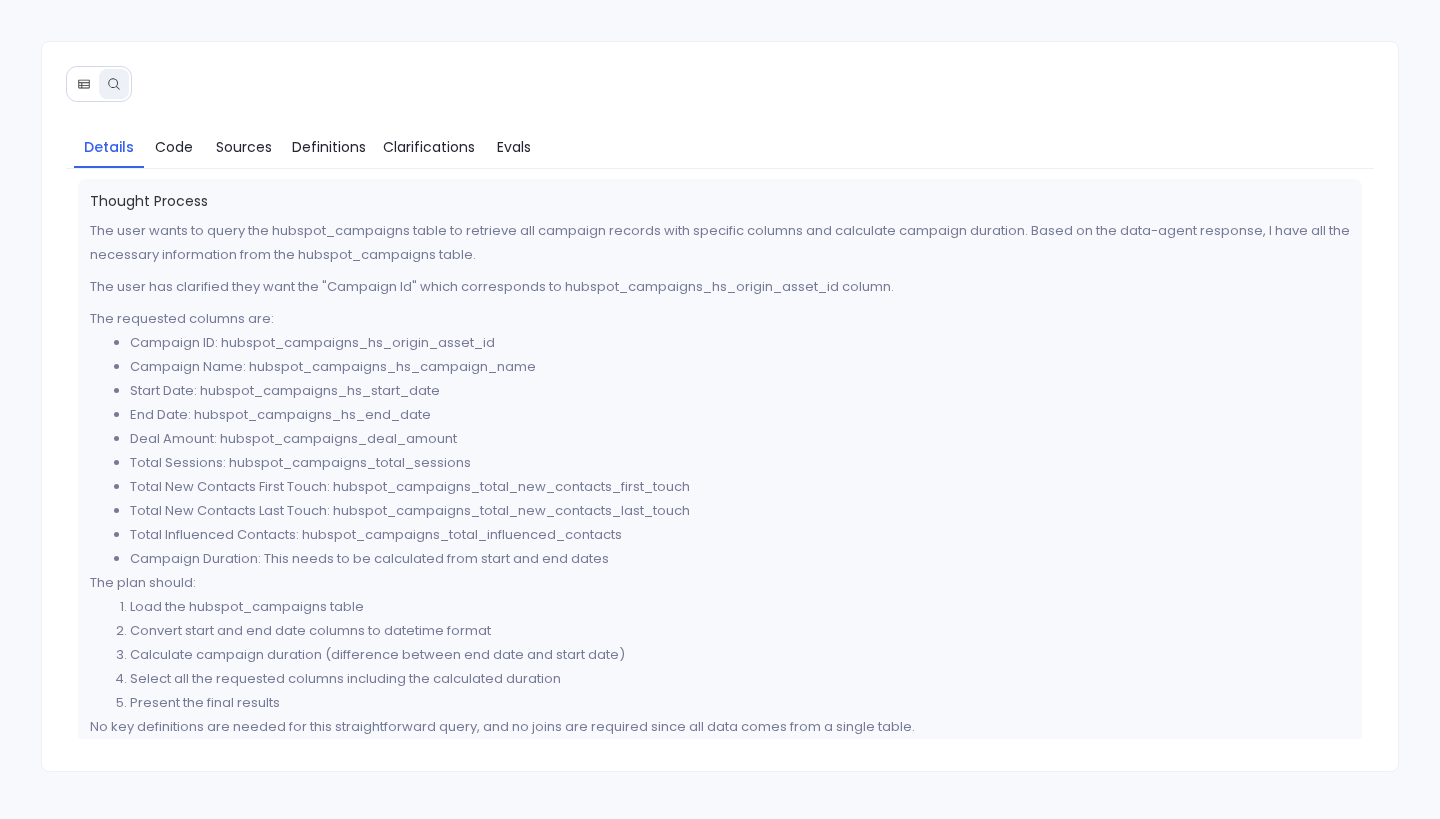scroll, scrollTop: 852, scrollLeft: 0, axis: vertical 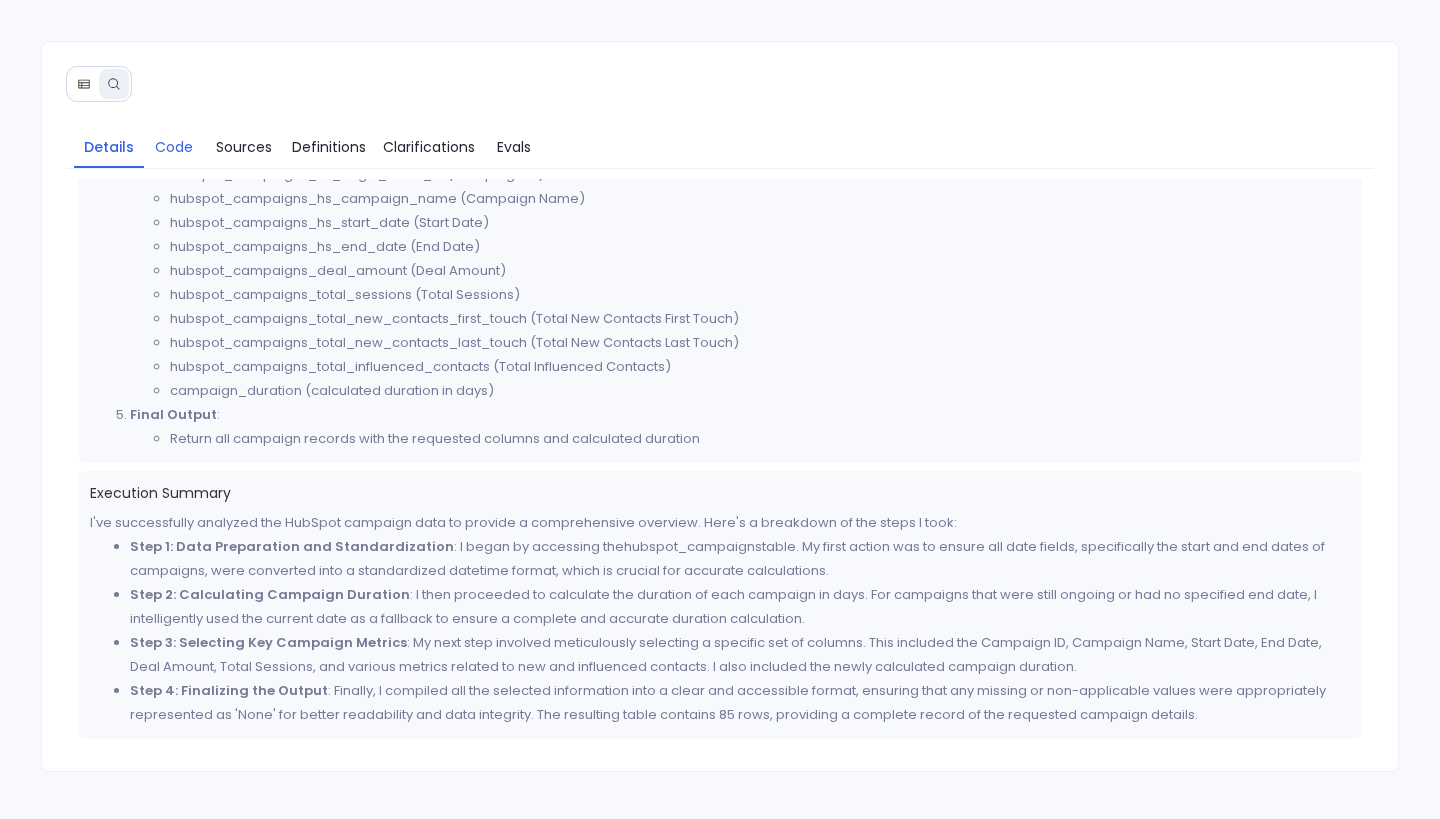click on "Code" at bounding box center (174, 147) 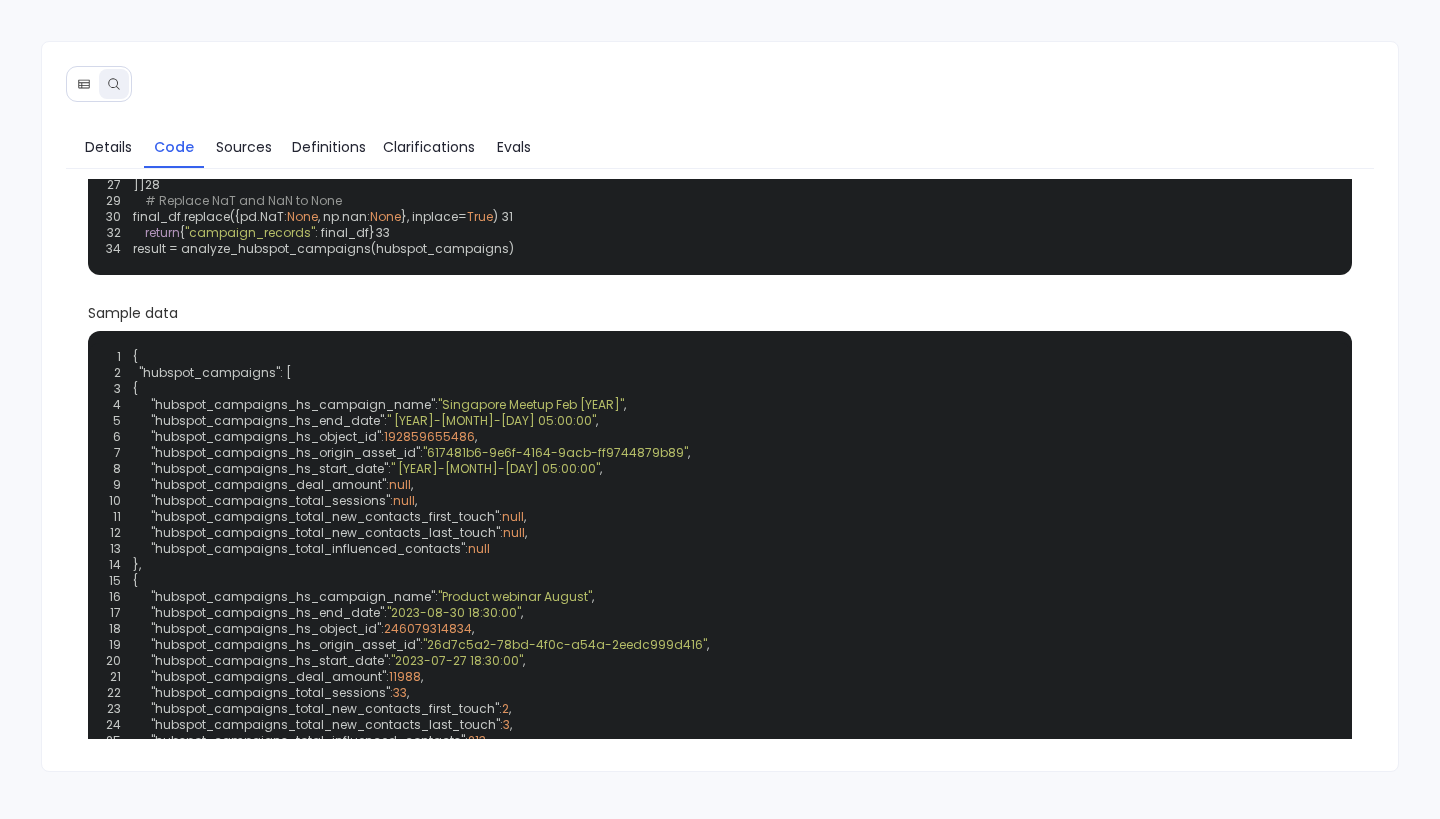 scroll, scrollTop: 0, scrollLeft: 0, axis: both 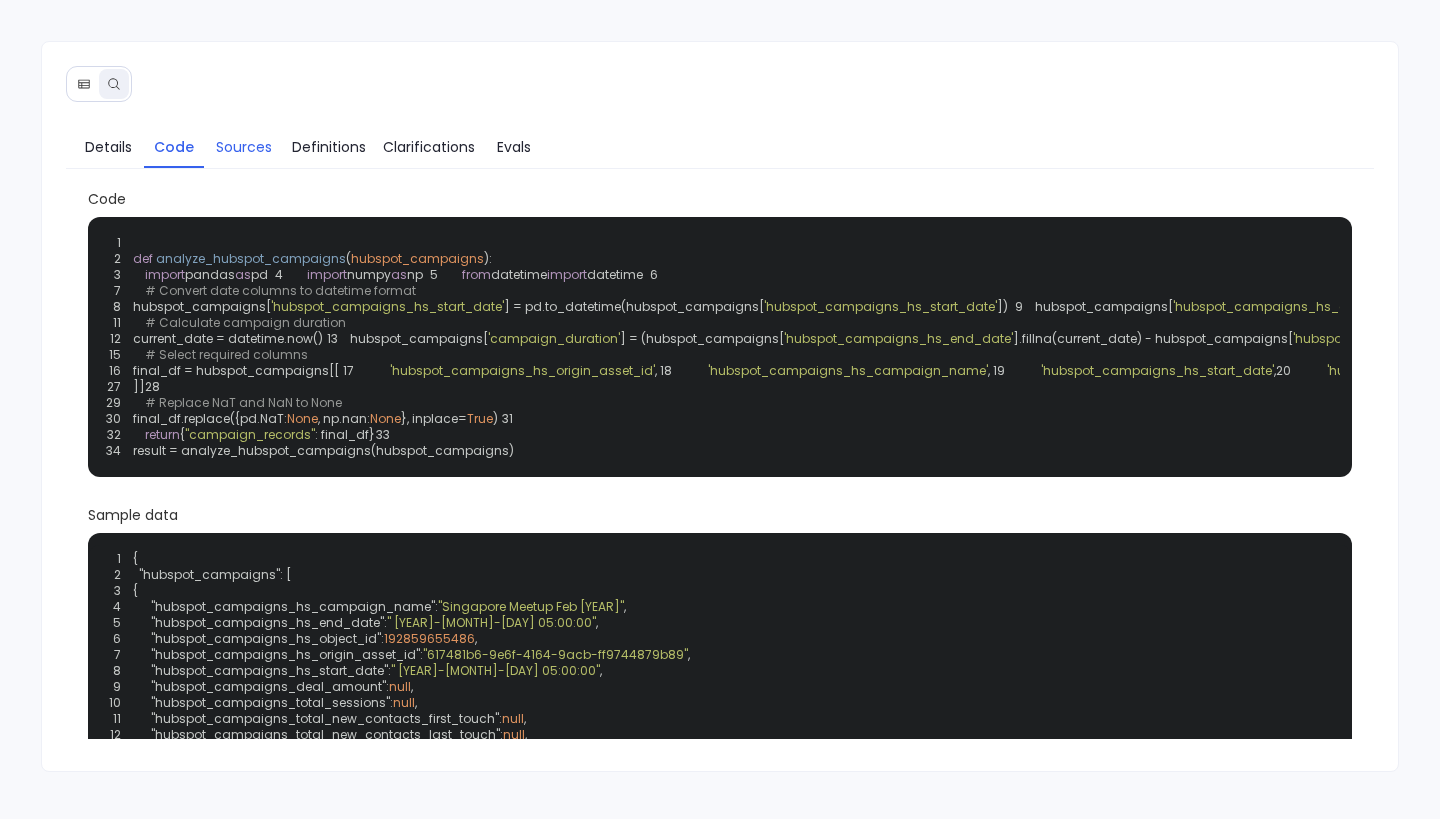click on "Sources" at bounding box center [244, 147] 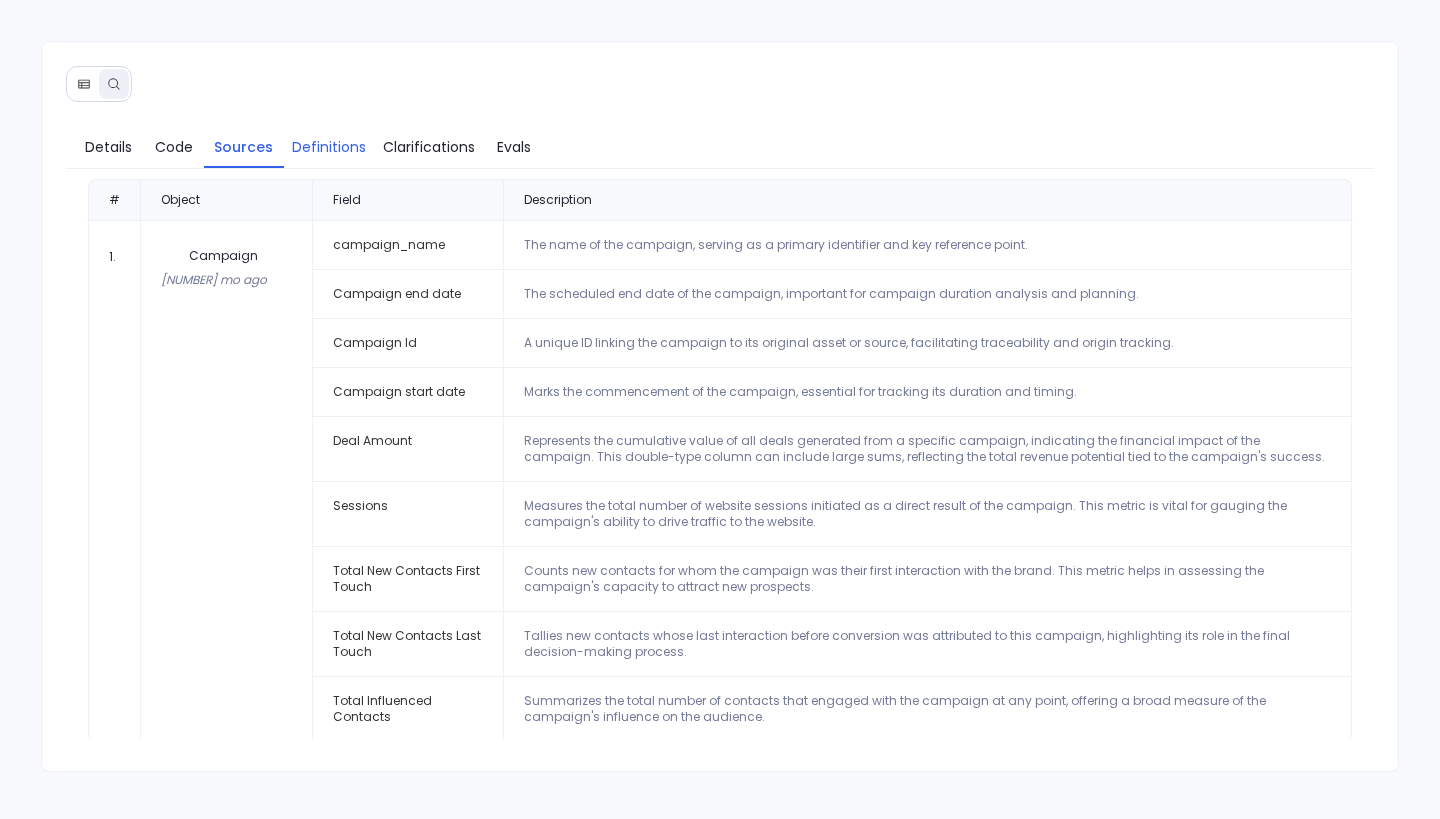 click on "Definitions" at bounding box center (329, 147) 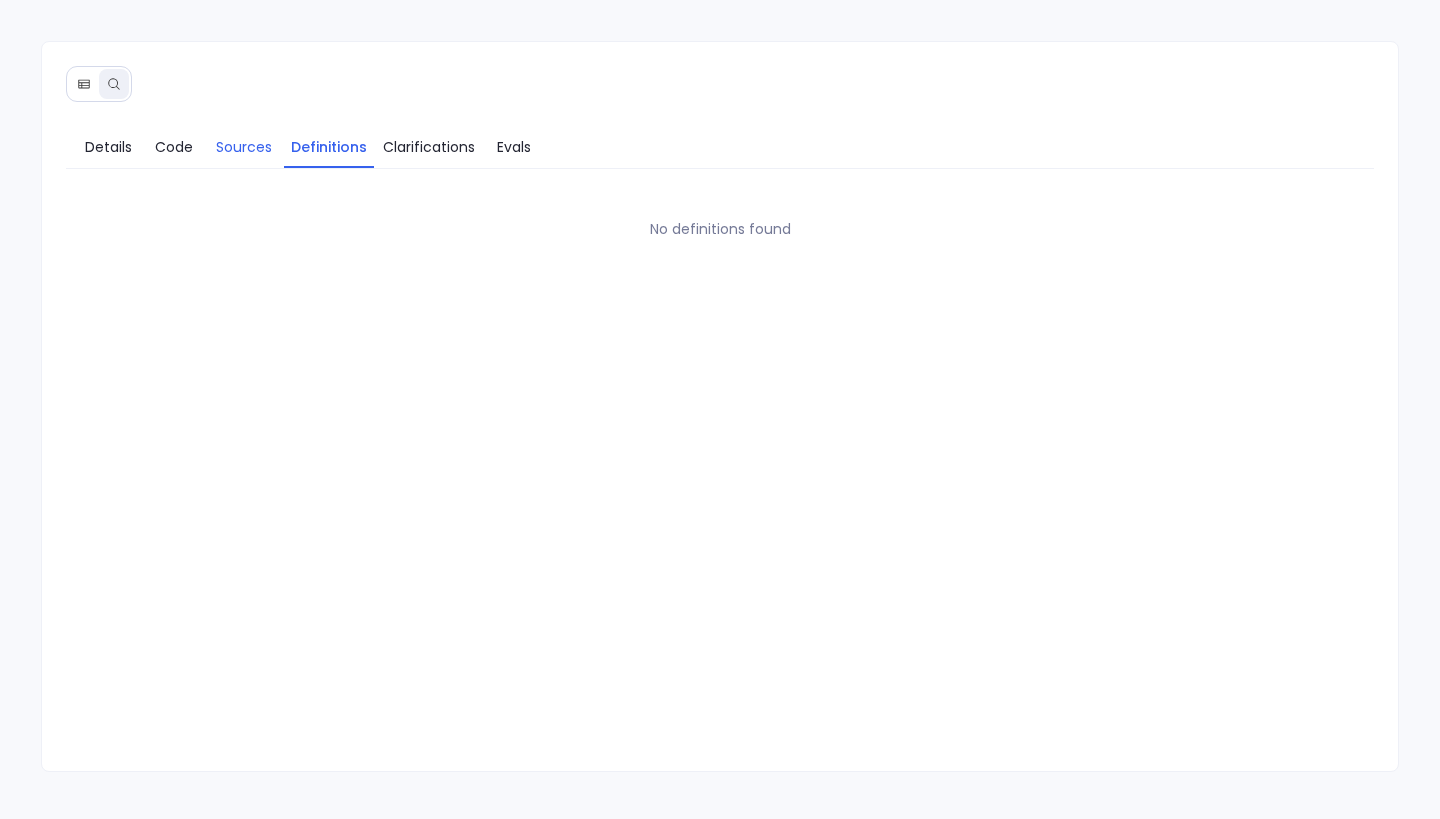 click on "Sources" at bounding box center (244, 147) 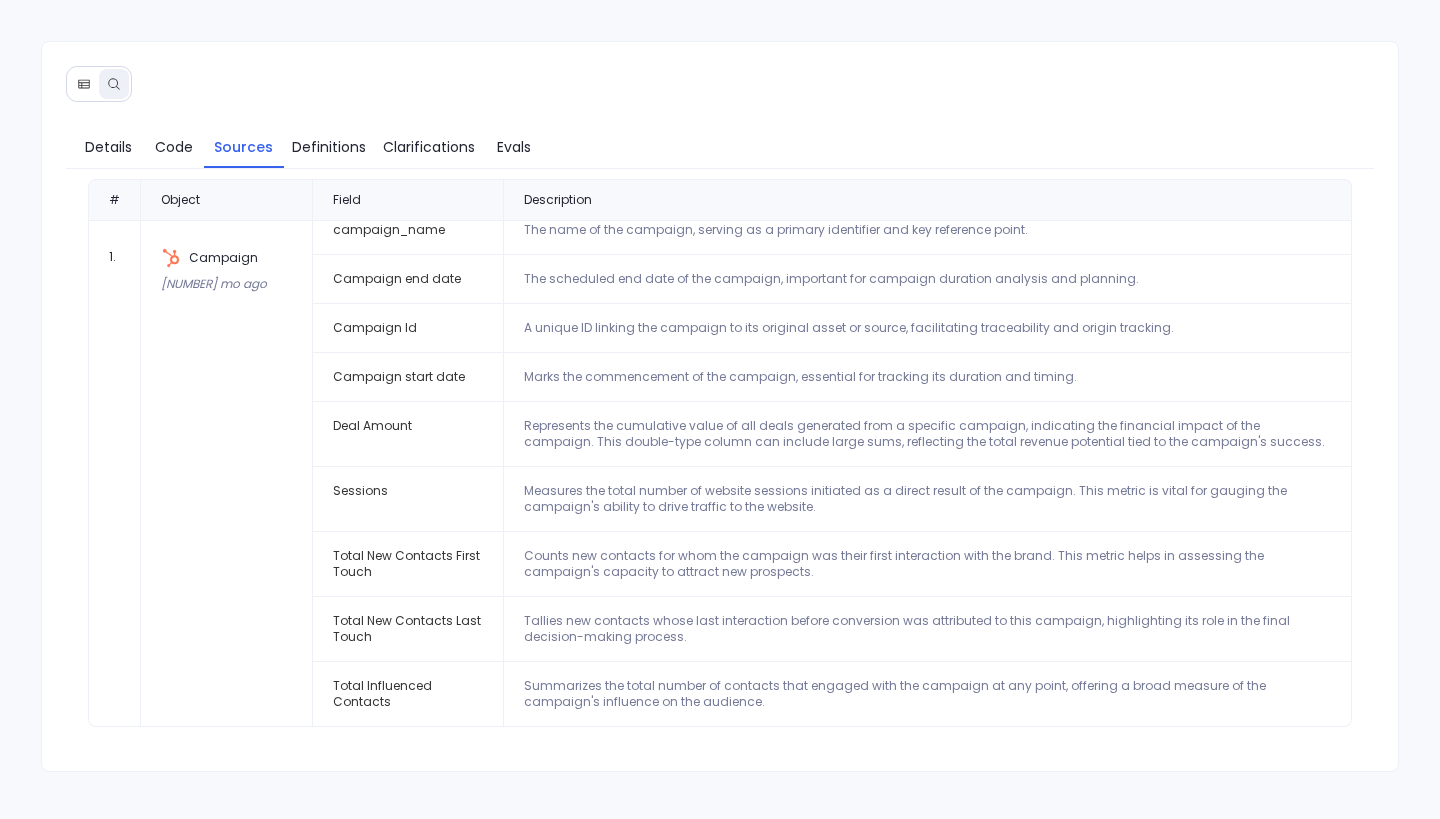 scroll, scrollTop: 0, scrollLeft: 0, axis: both 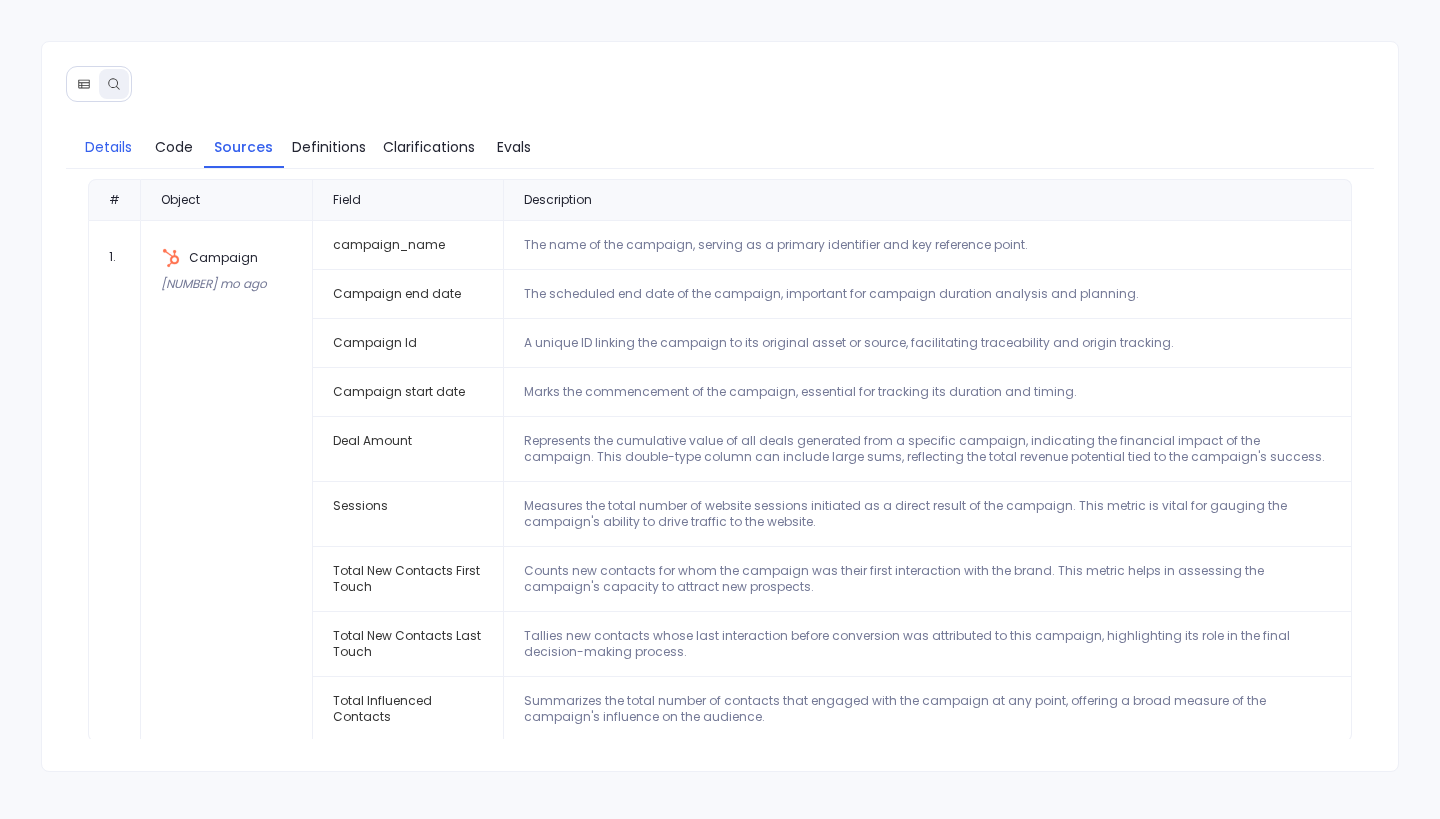 click on "Details" at bounding box center [109, 147] 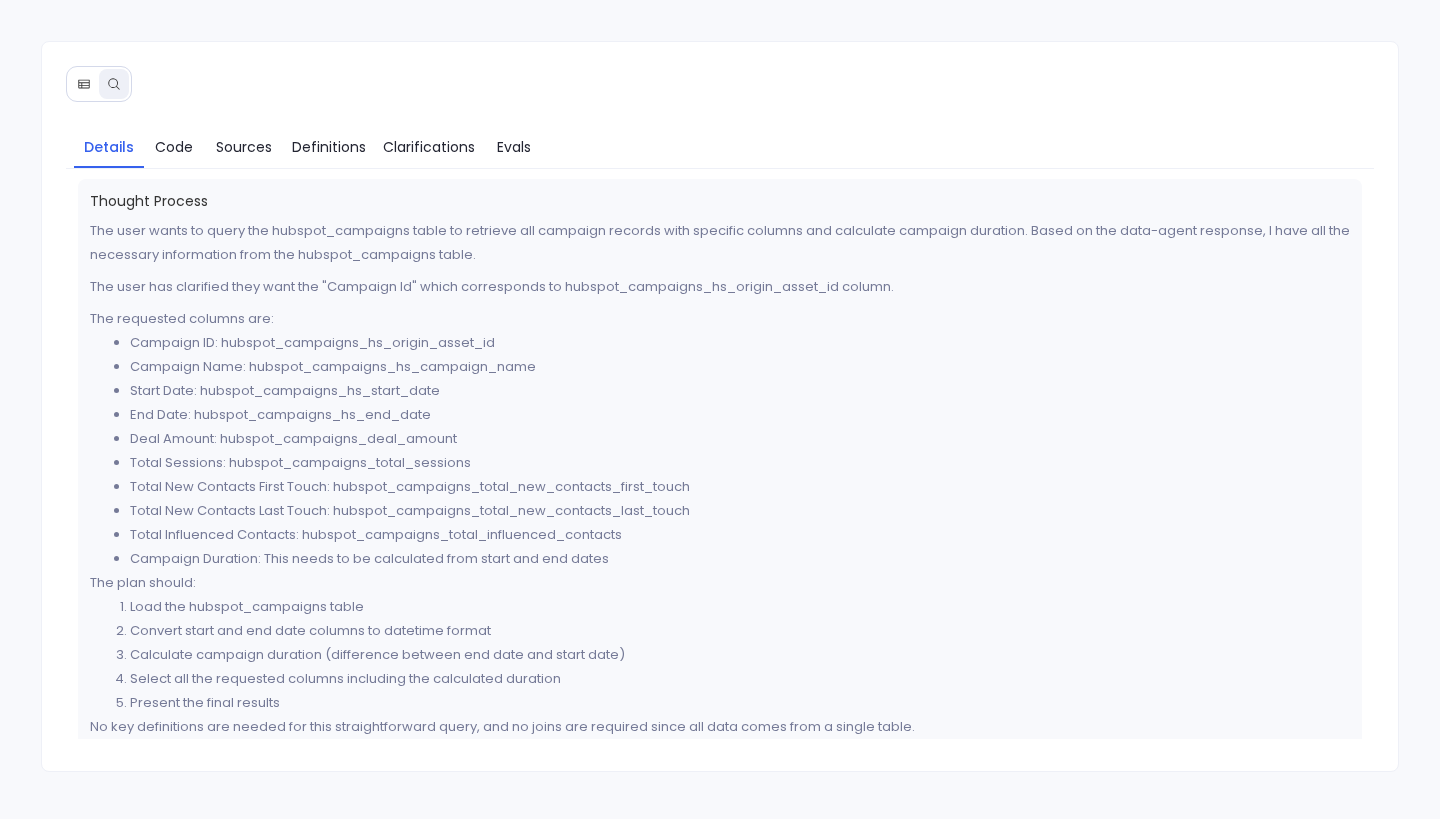 click 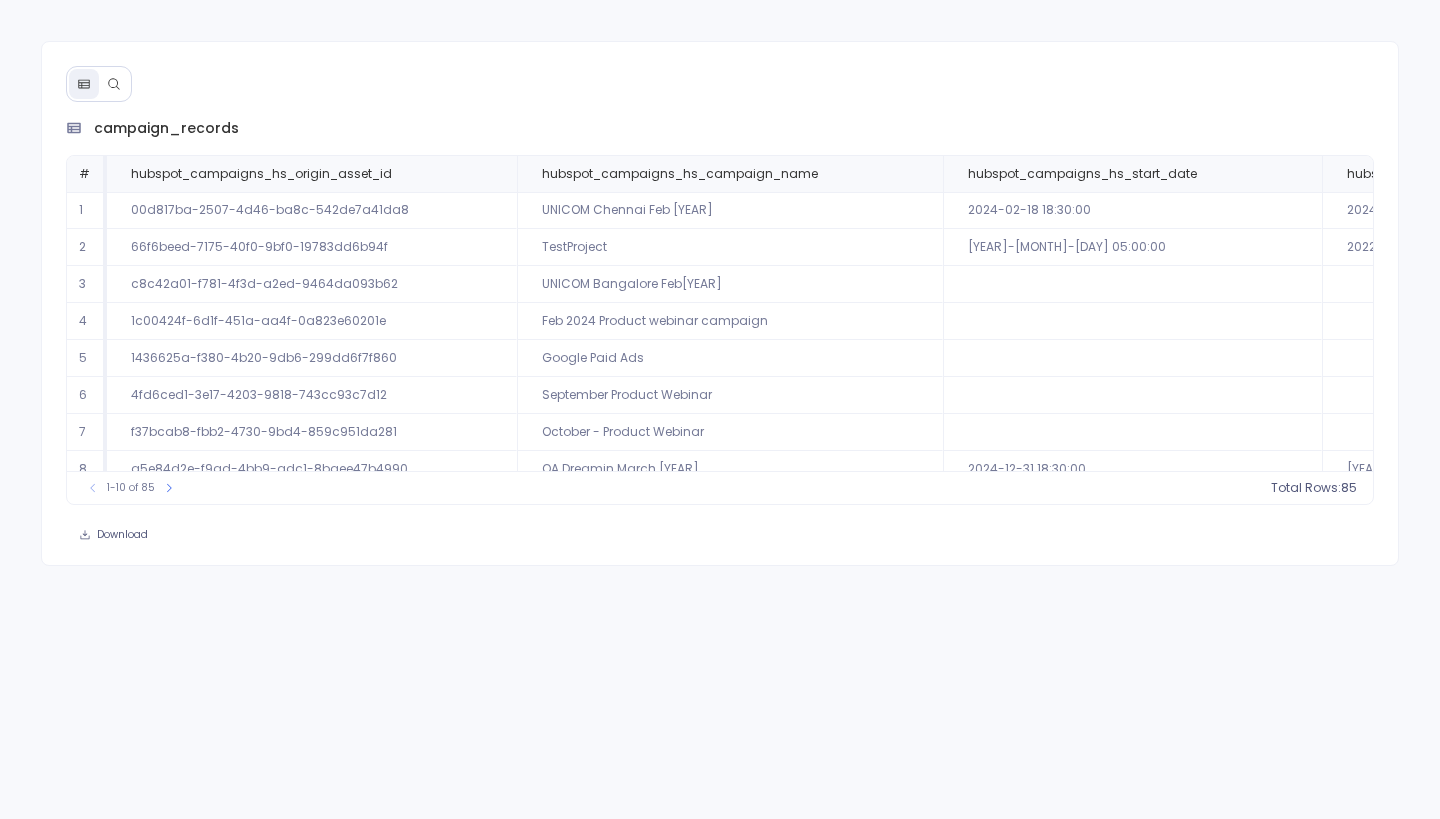 click at bounding box center [114, 84] 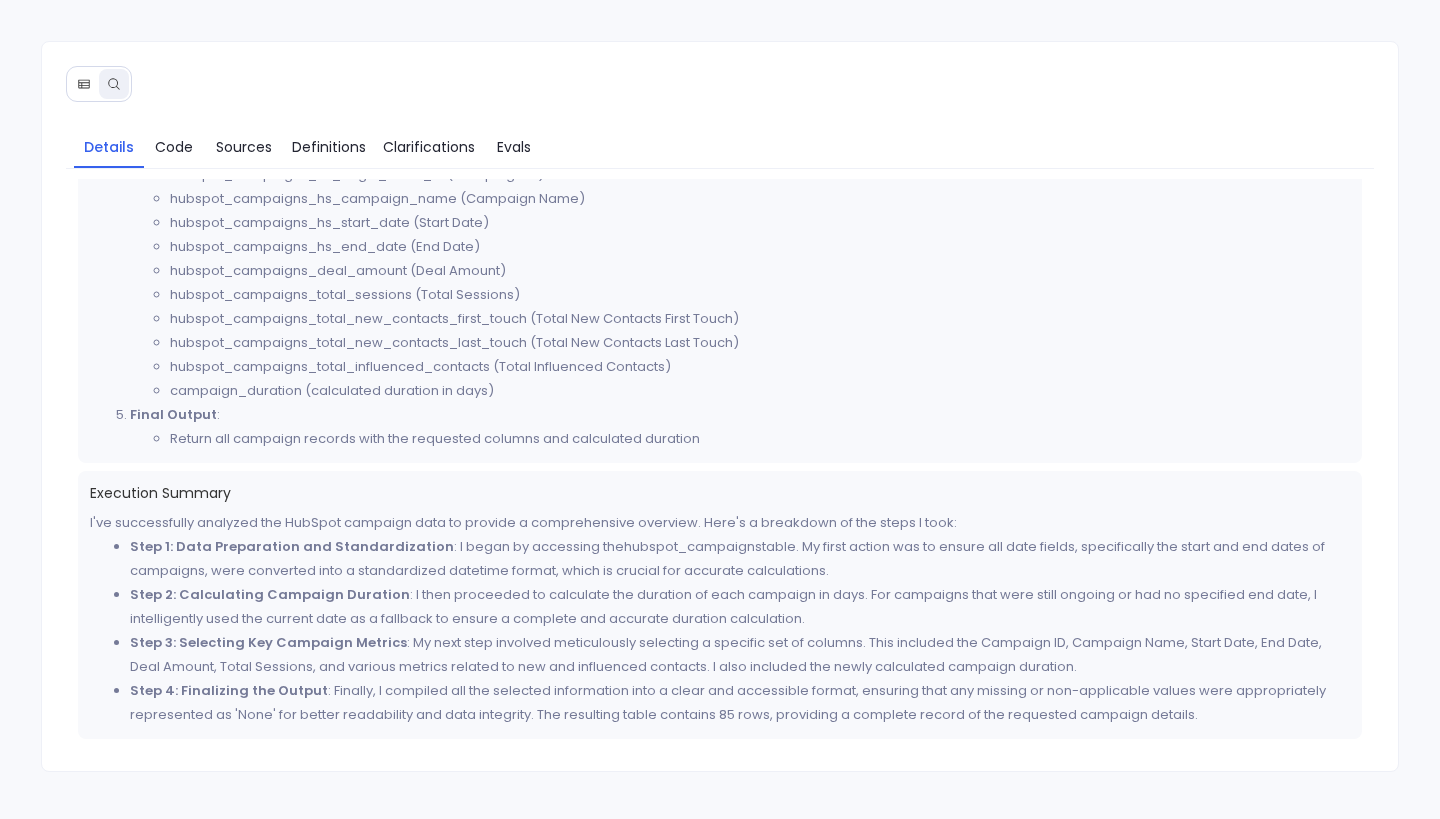 scroll, scrollTop: 0, scrollLeft: 0, axis: both 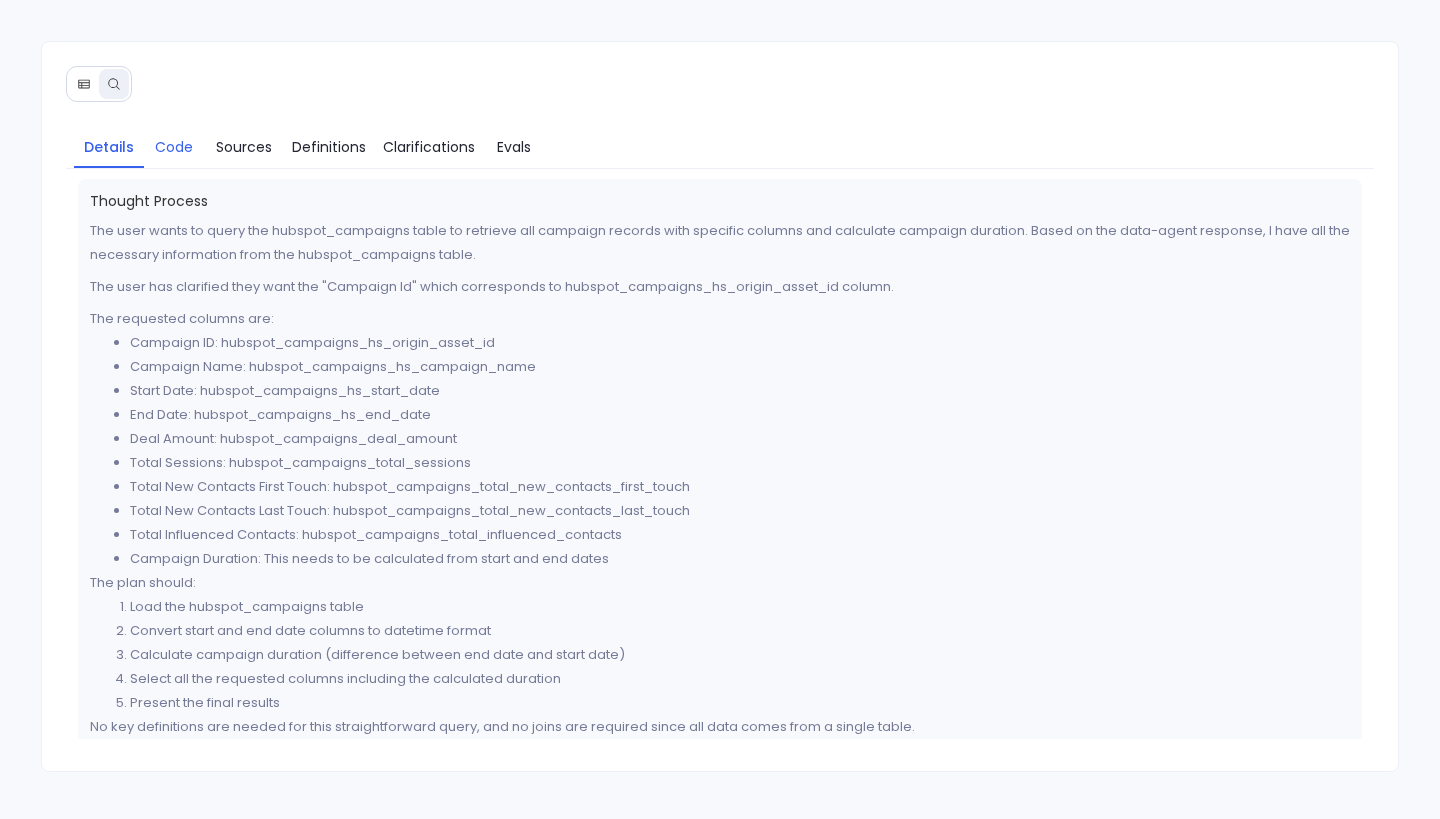 click on "Code" at bounding box center (174, 147) 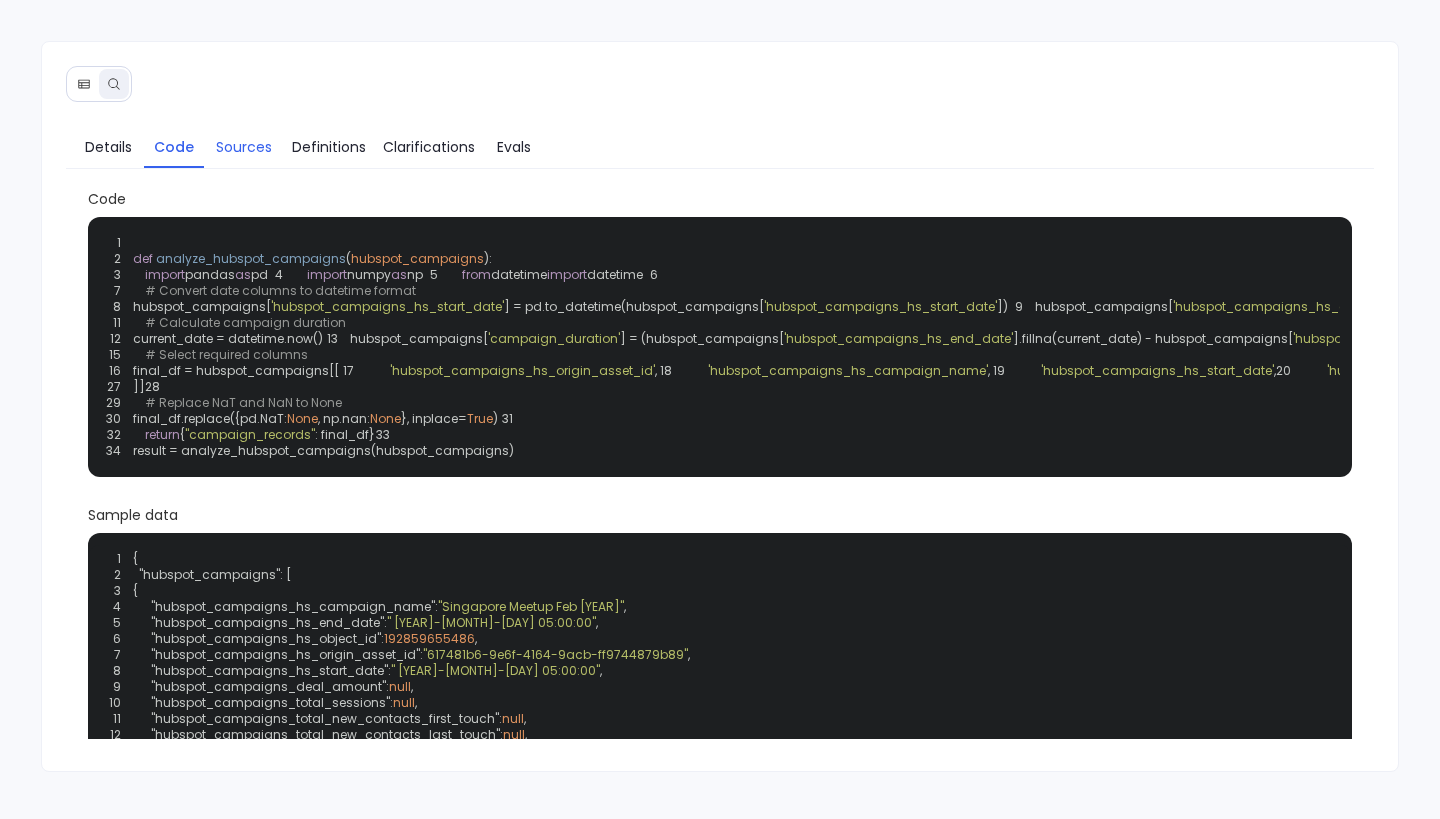 click on "Sources" at bounding box center (244, 147) 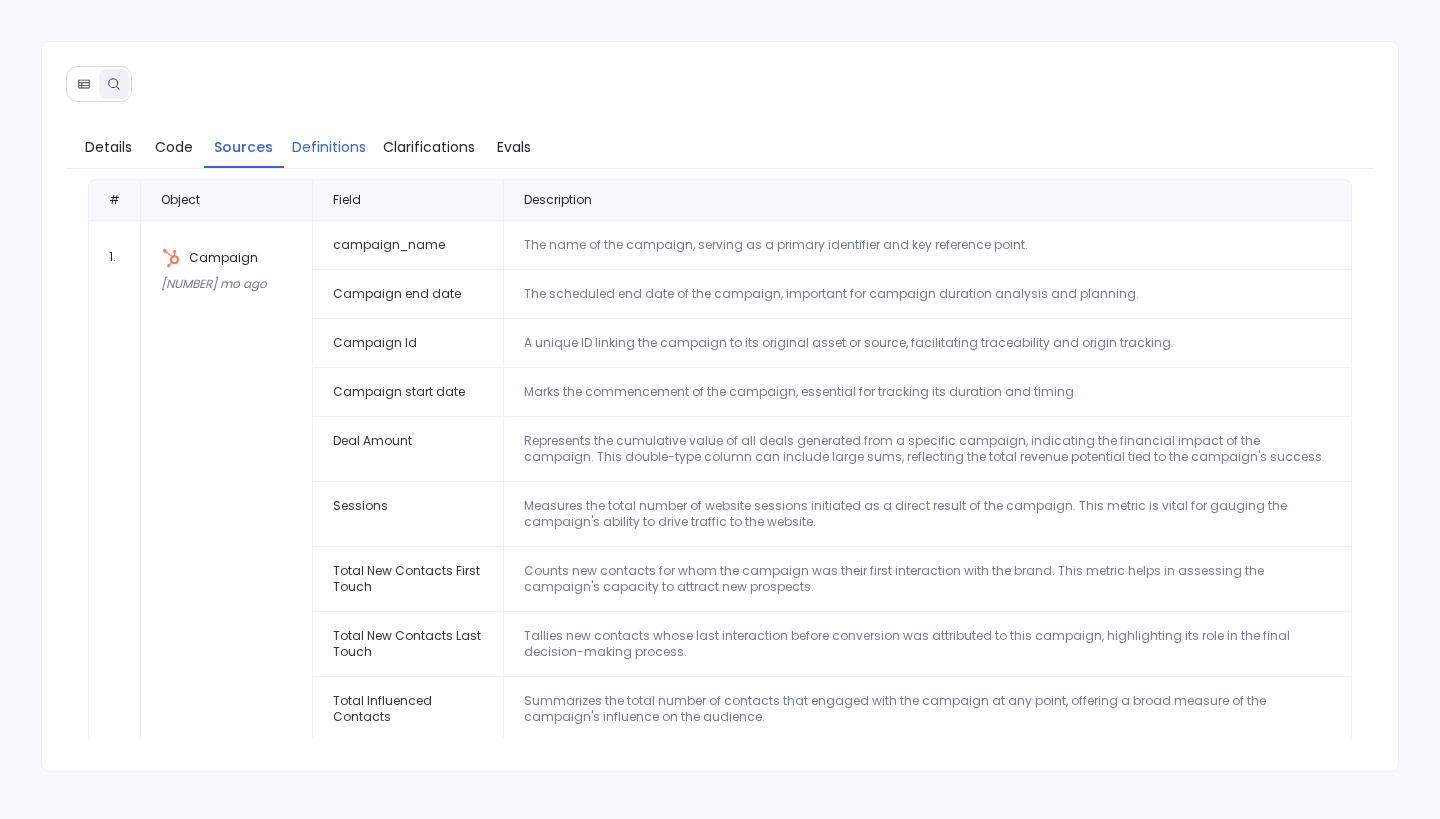 click on "Definitions" at bounding box center [329, 147] 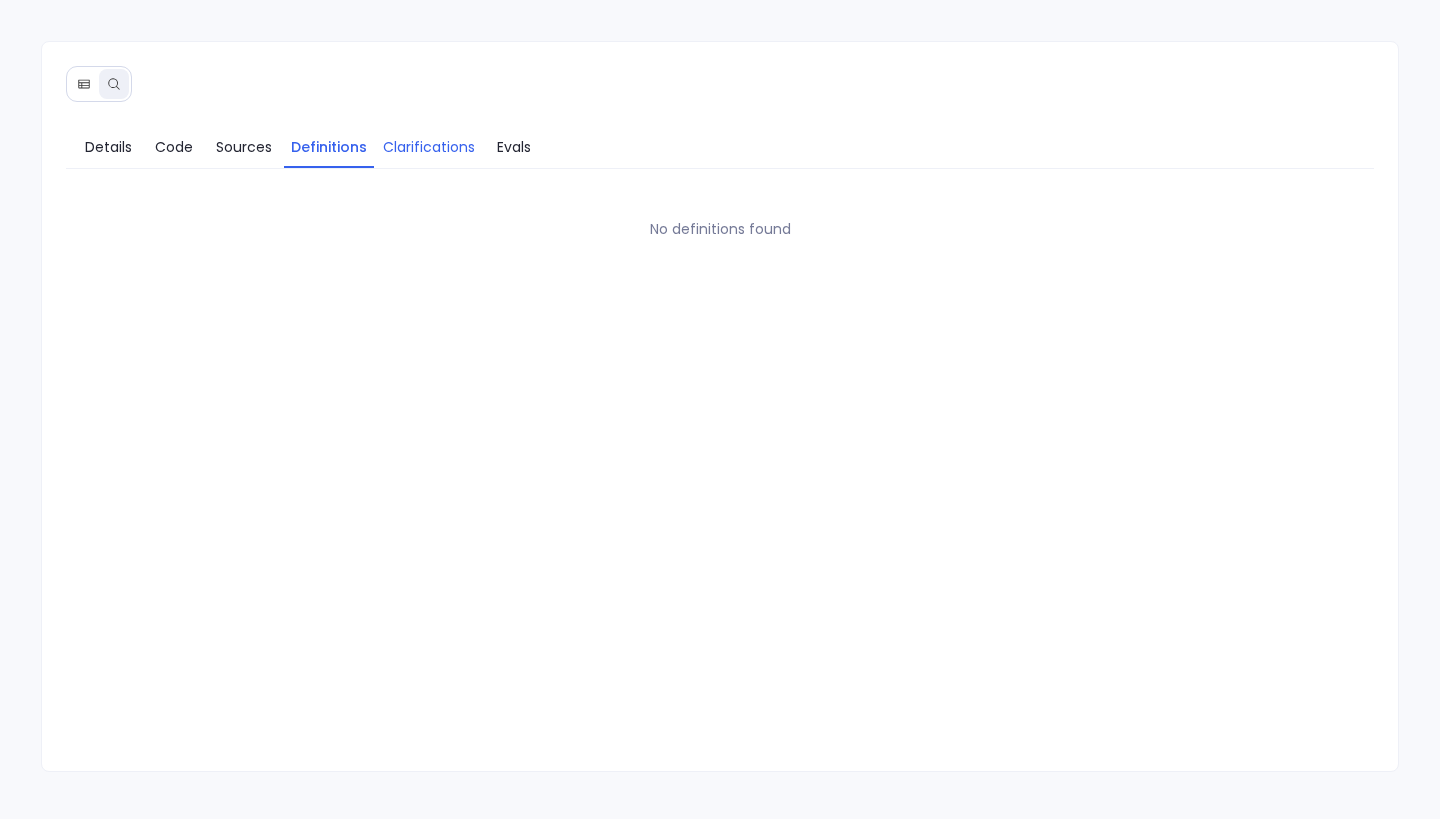 click on "Clarifications" at bounding box center (429, 147) 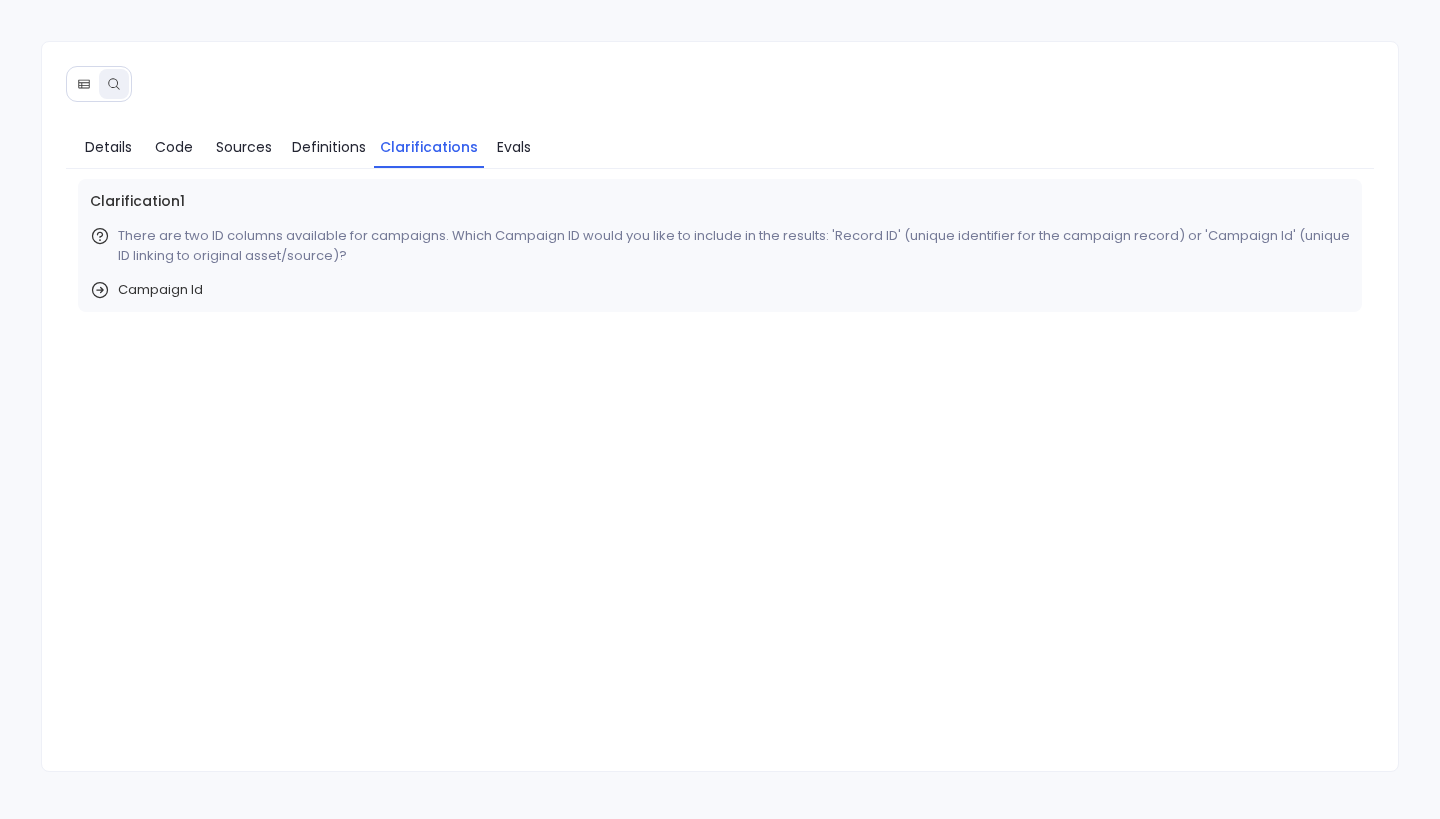 click on "Details Code Sources Definitions Clarifications Evals" at bounding box center [720, 143] 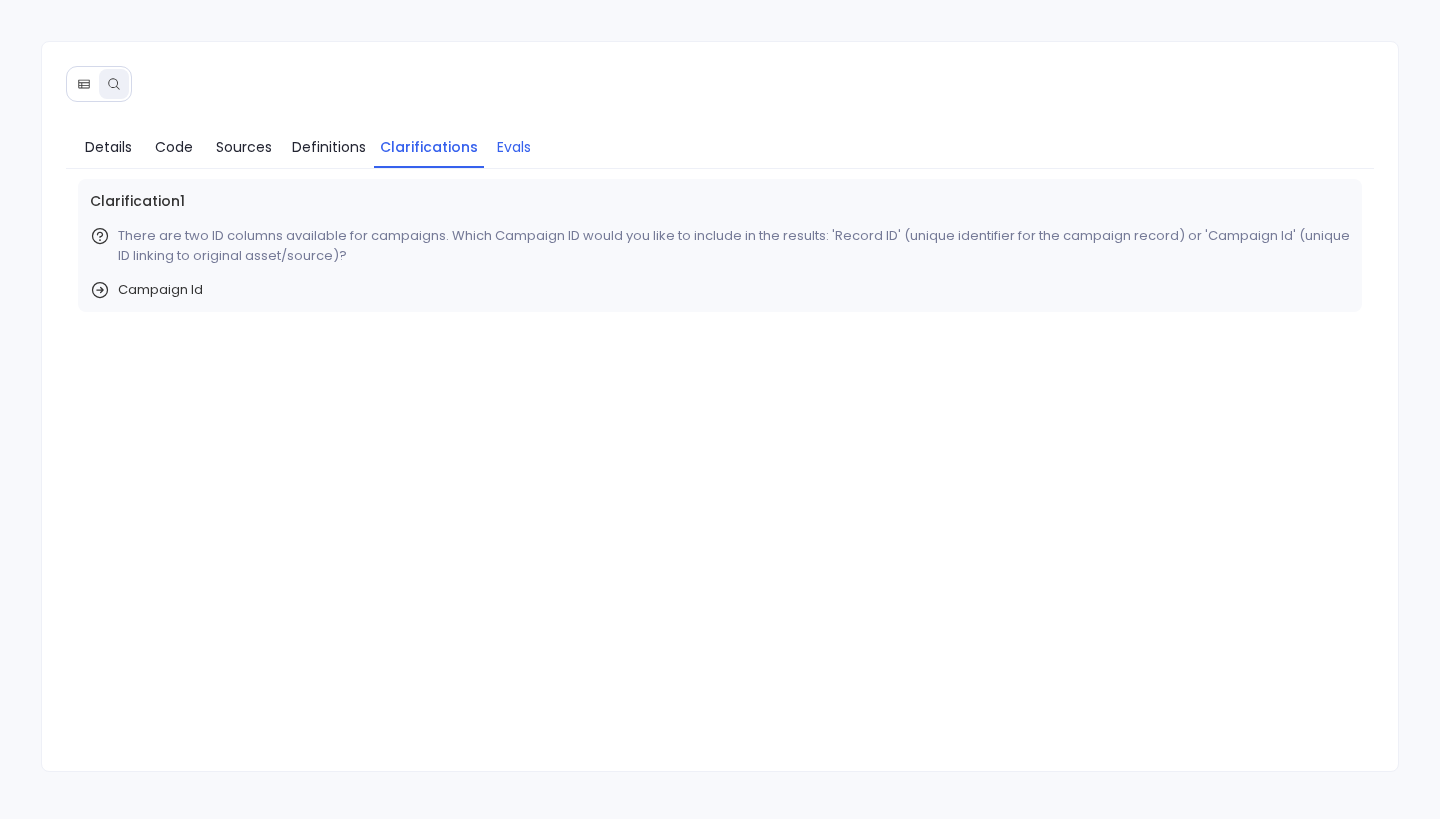 click on "Evals" at bounding box center [514, 147] 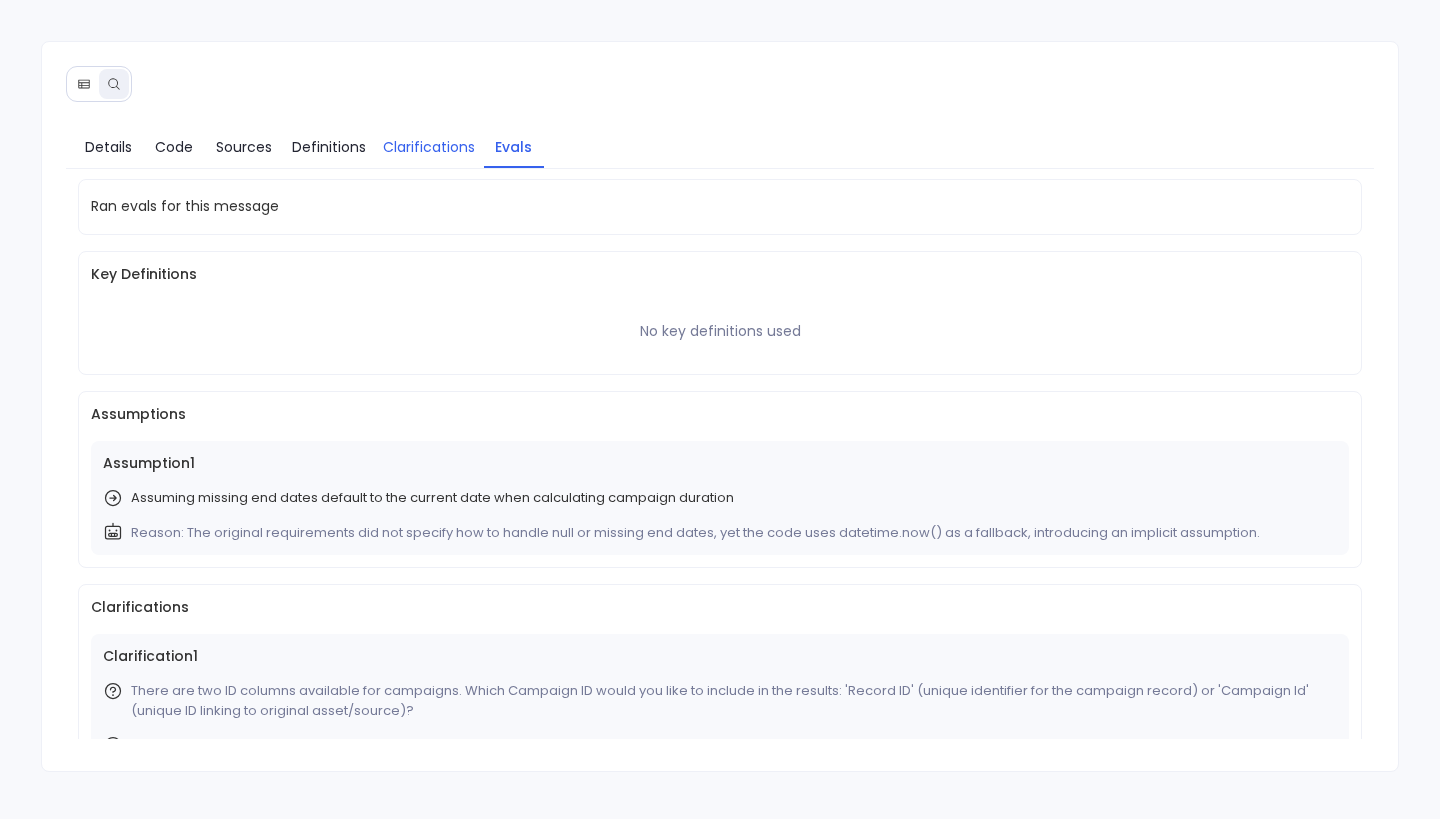 click on "Clarifications" at bounding box center (429, 147) 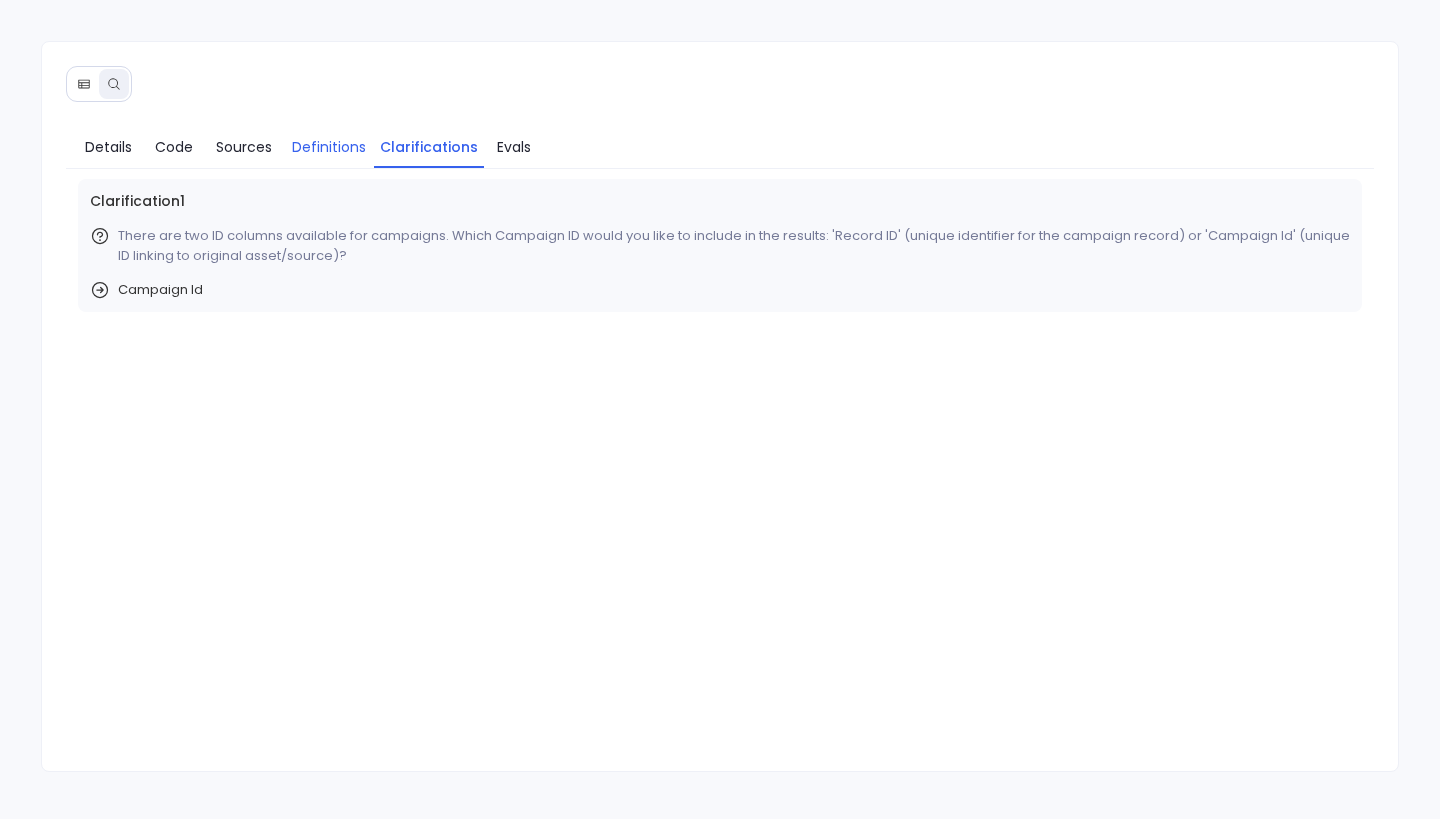 click on "Definitions" at bounding box center [329, 147] 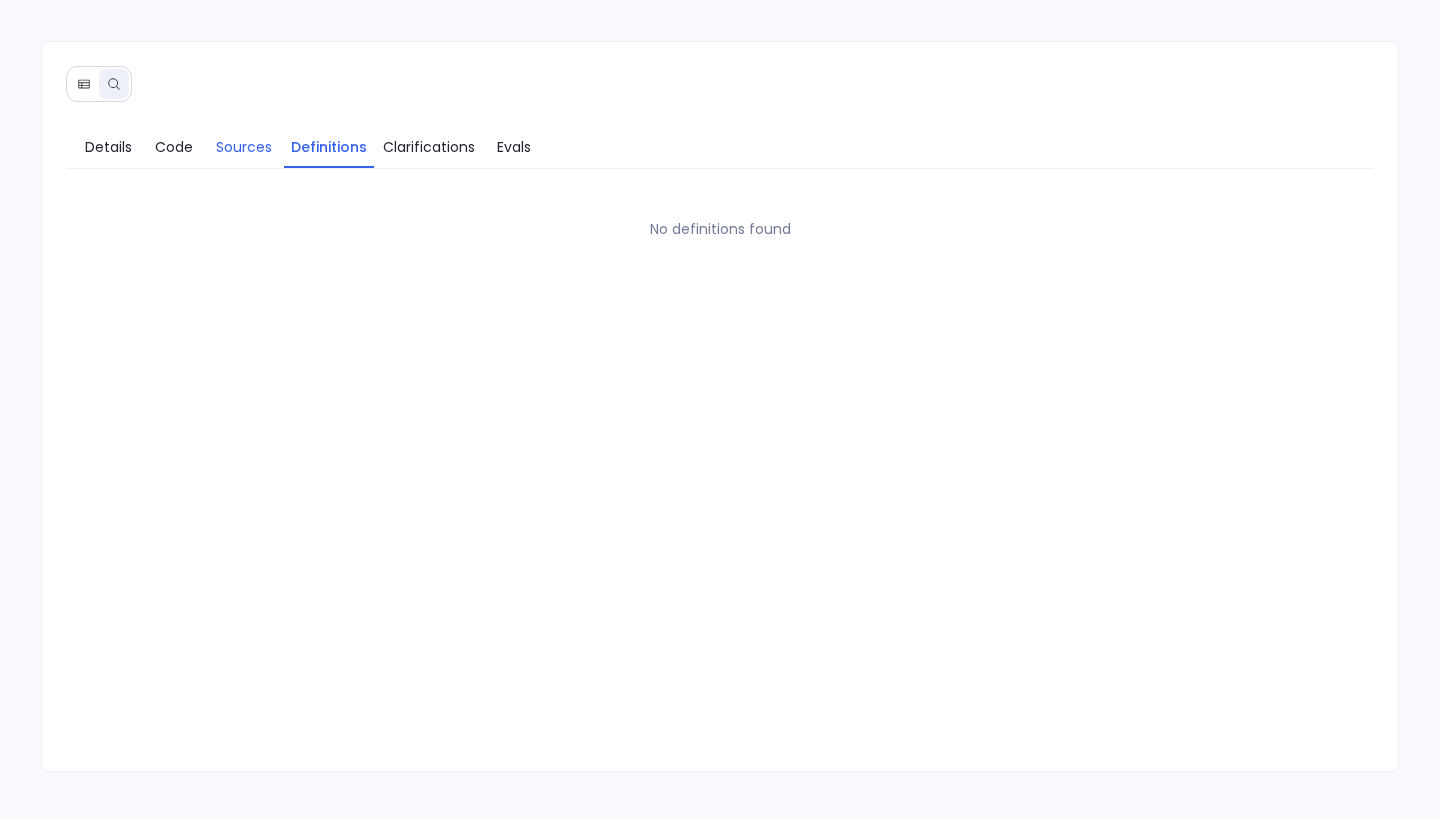 click on "Sources" at bounding box center (244, 147) 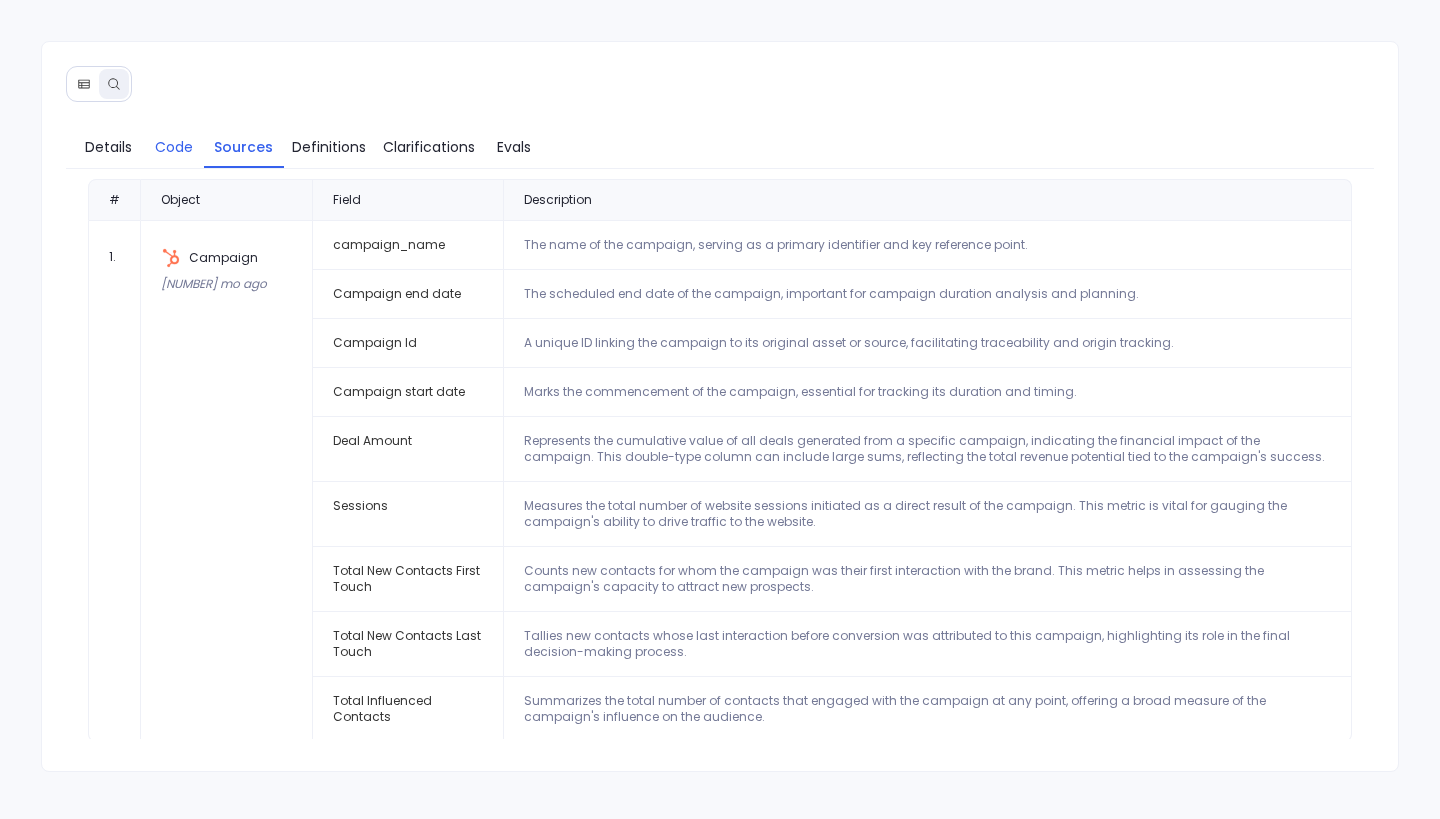 click on "Code" at bounding box center [174, 147] 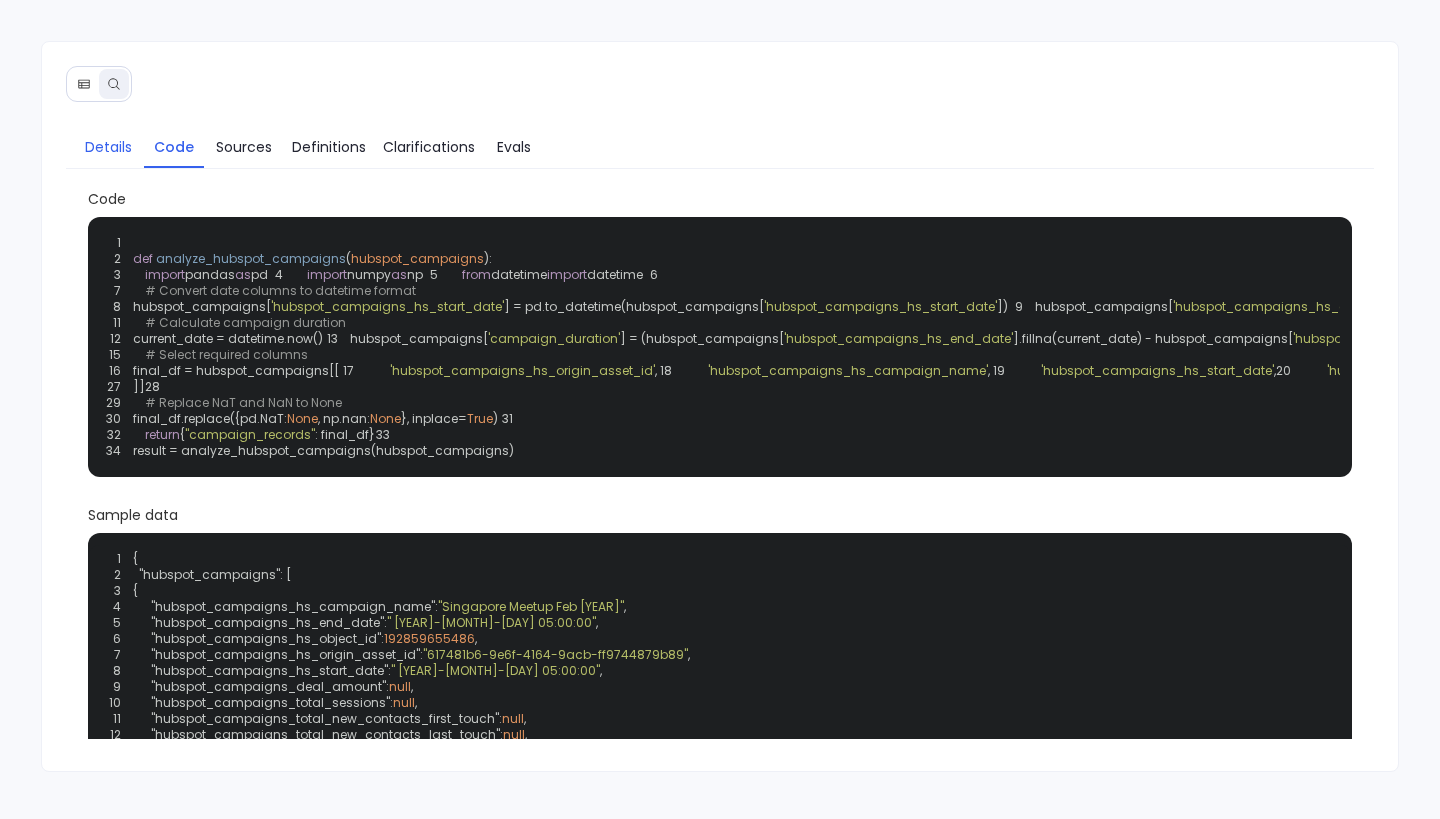 click on "Details" at bounding box center [108, 147] 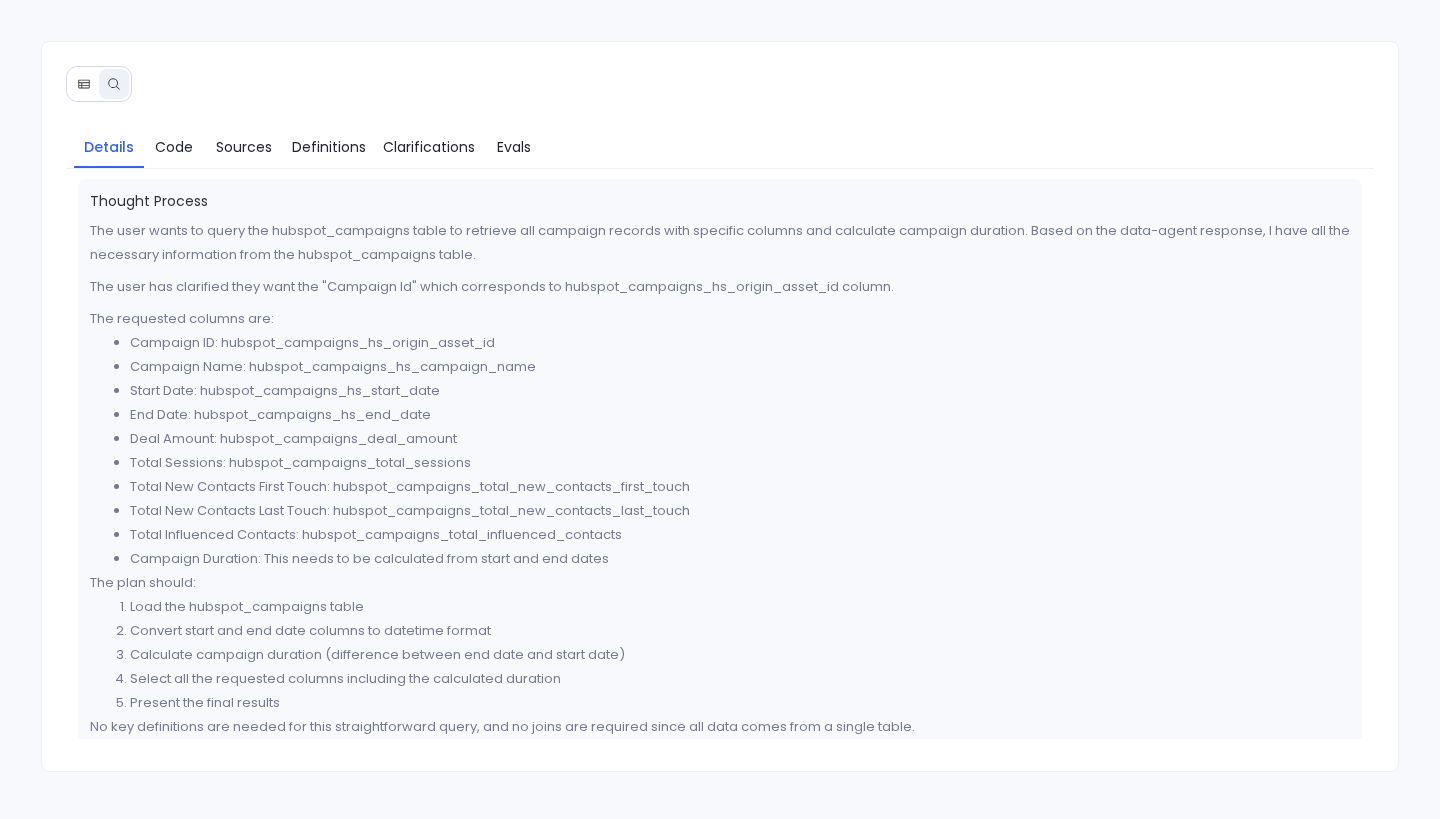 click at bounding box center (84, 84) 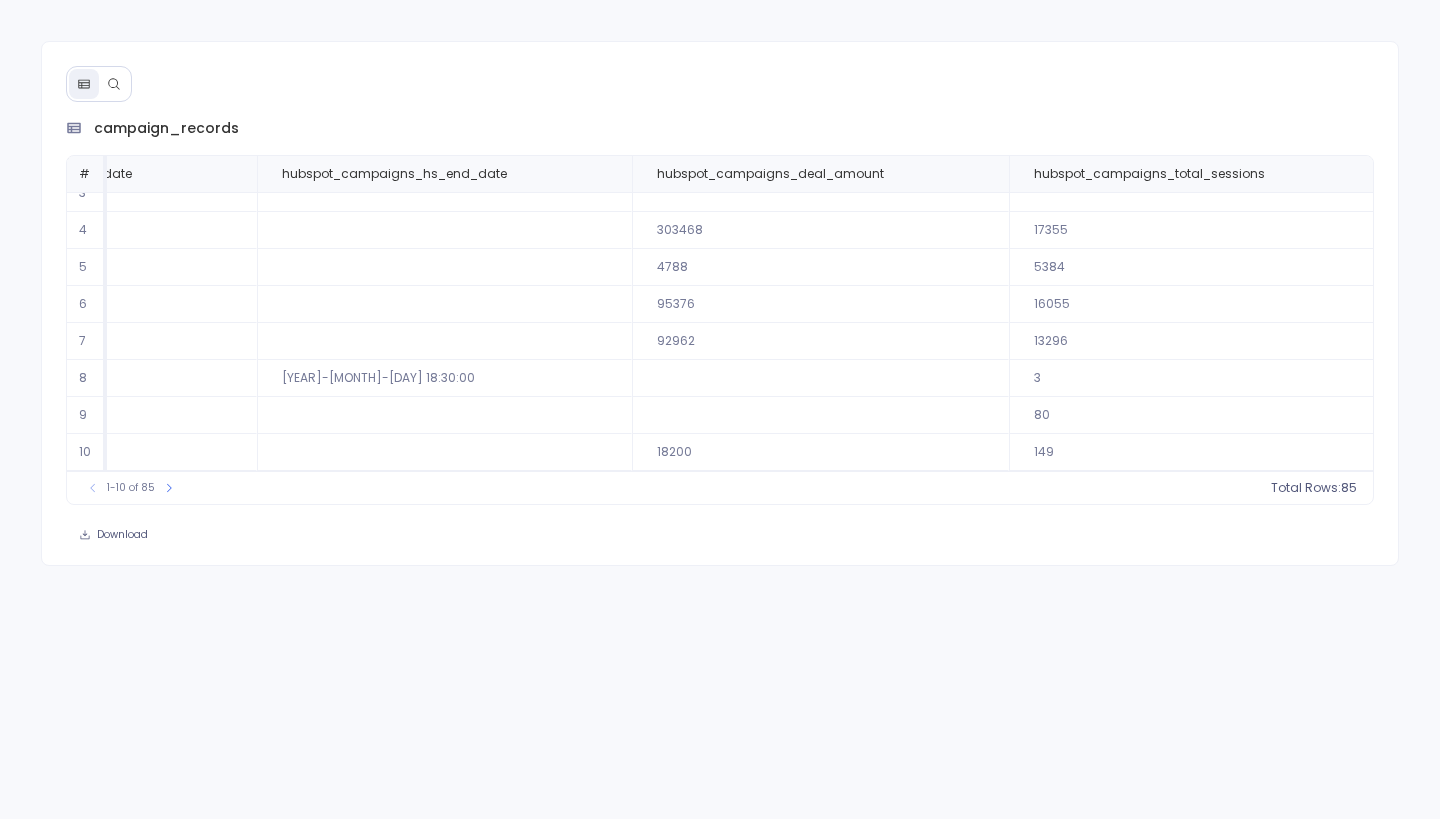 scroll, scrollTop: 96, scrollLeft: 0, axis: vertical 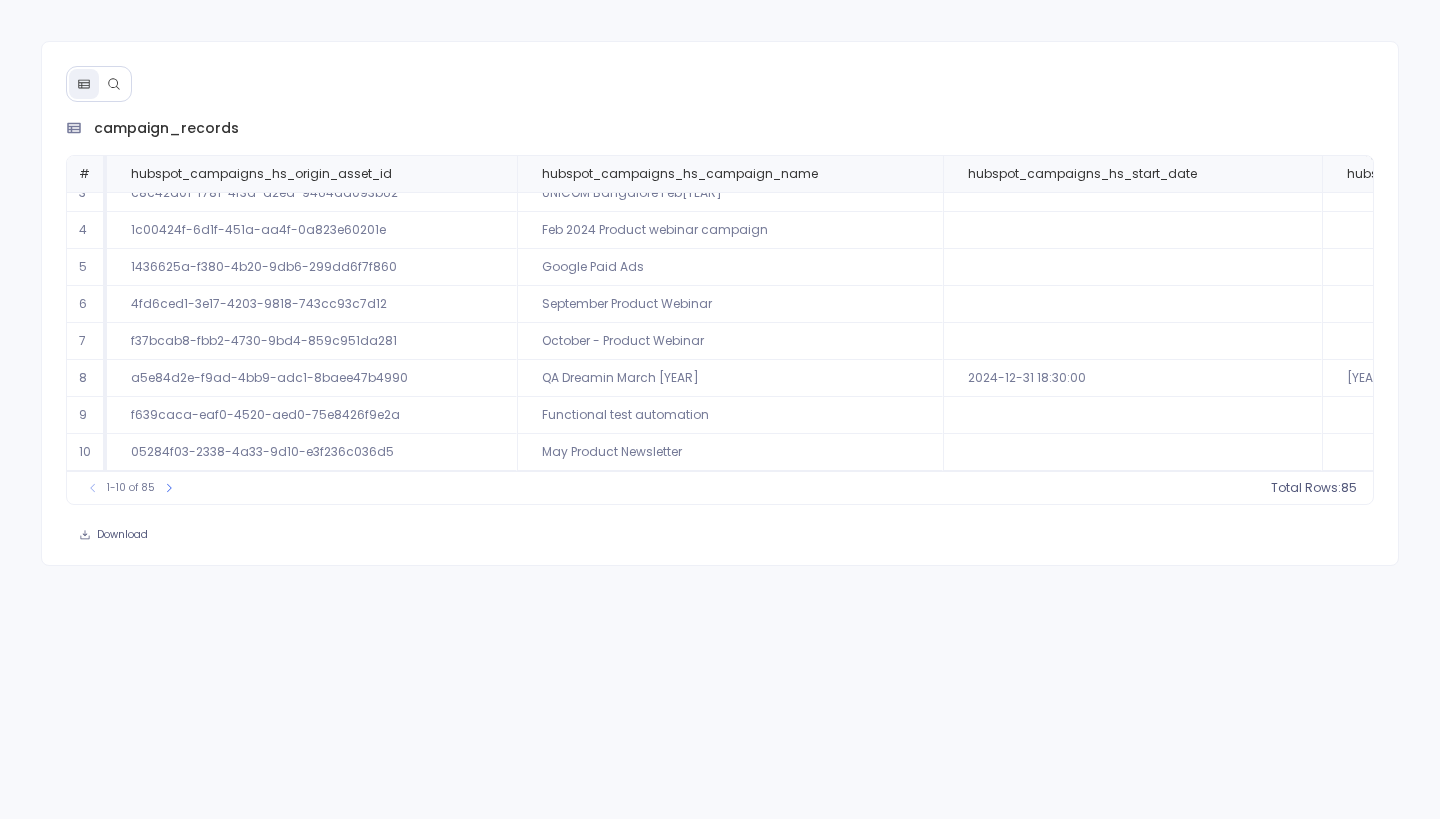 click 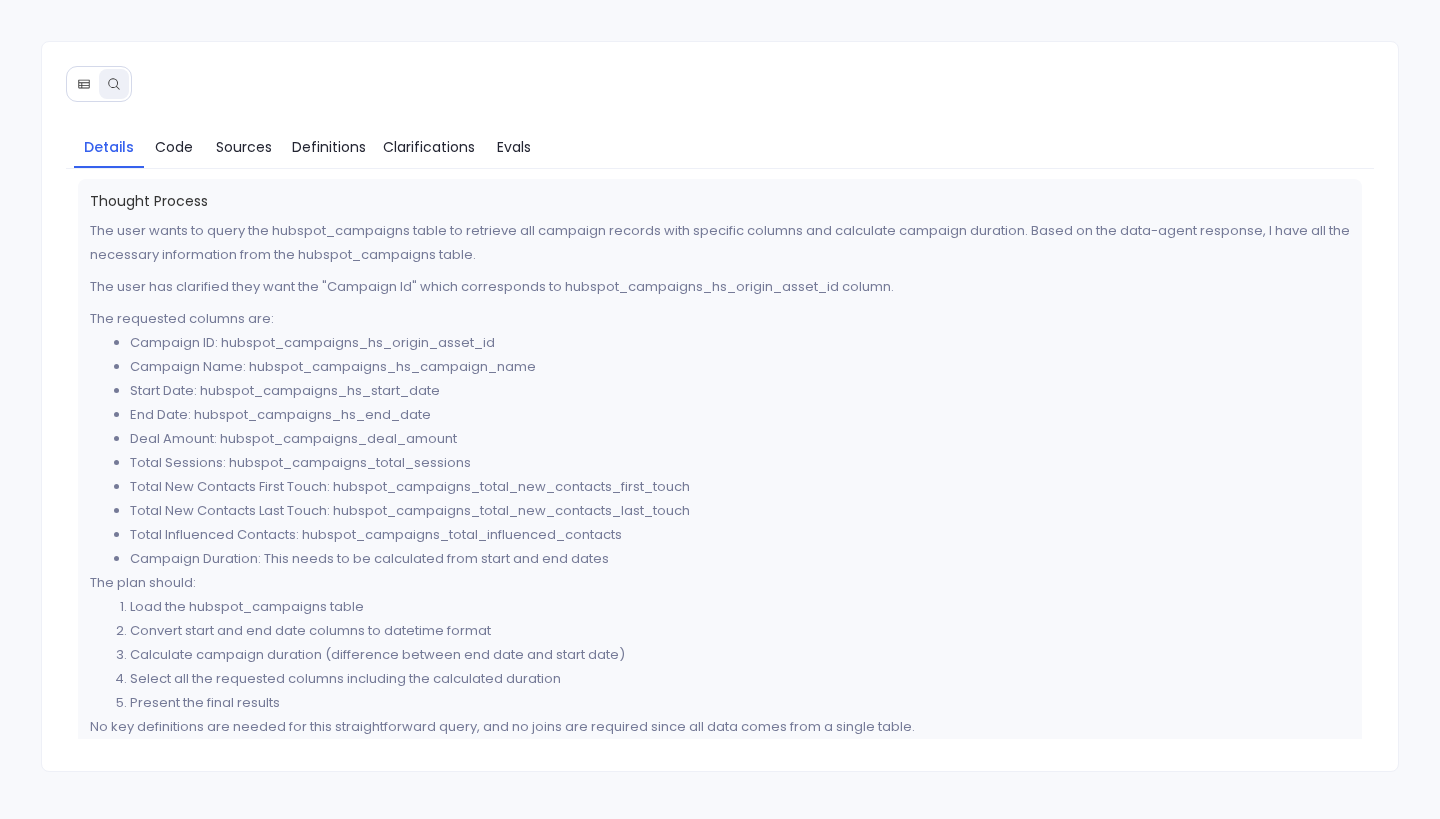 click 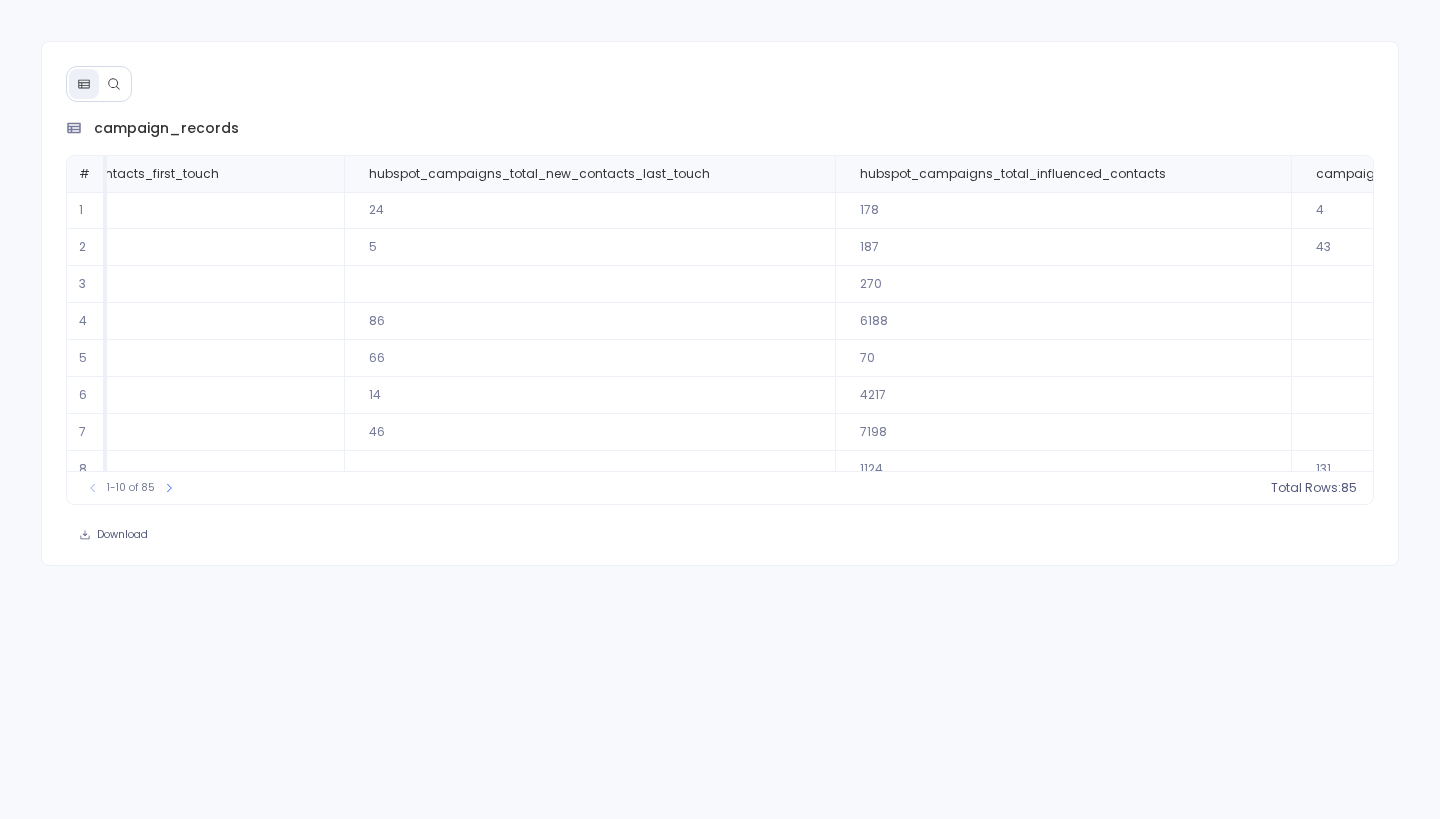 scroll, scrollTop: 0, scrollLeft: 2732, axis: horizontal 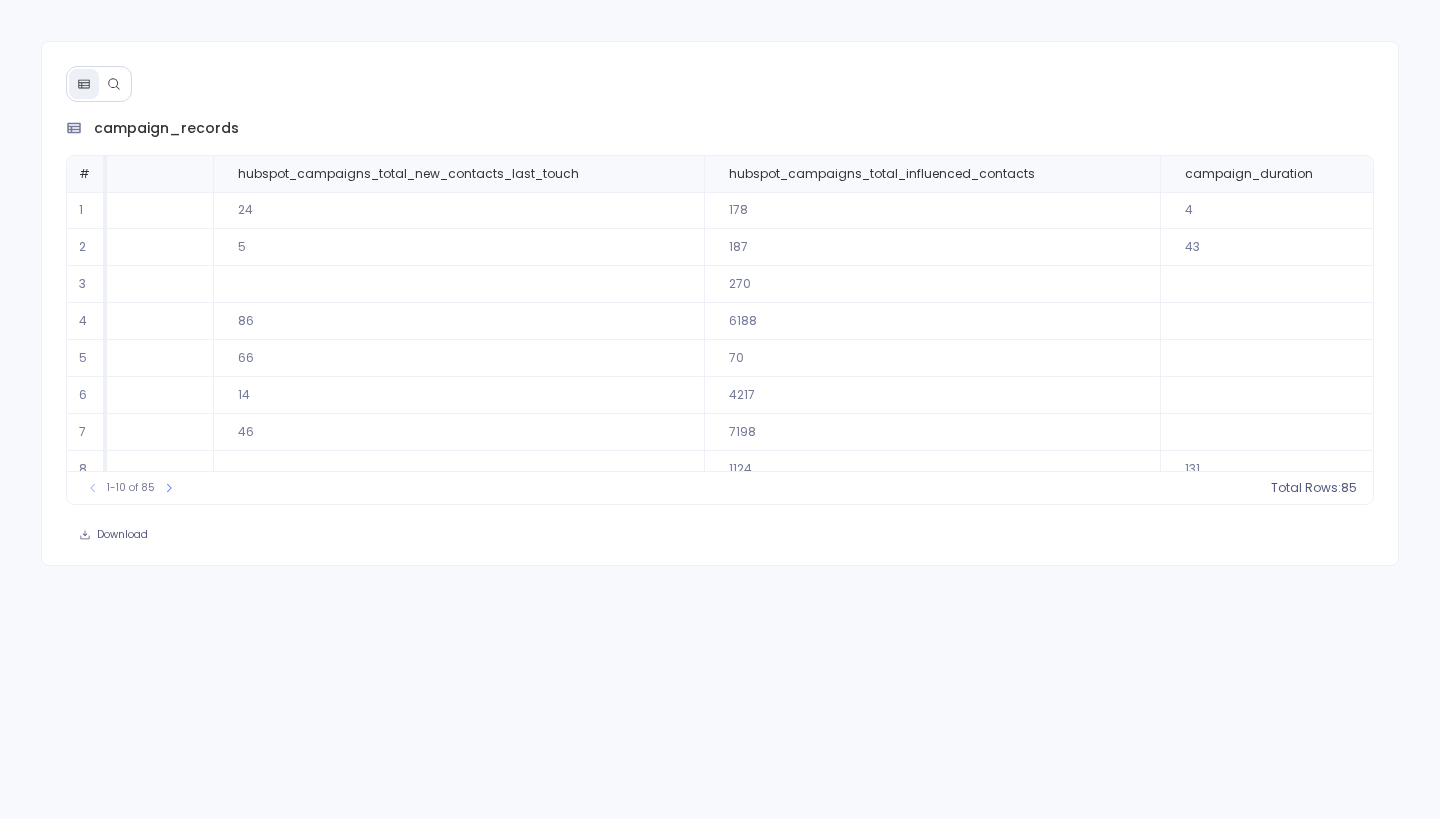 click at bounding box center (114, 84) 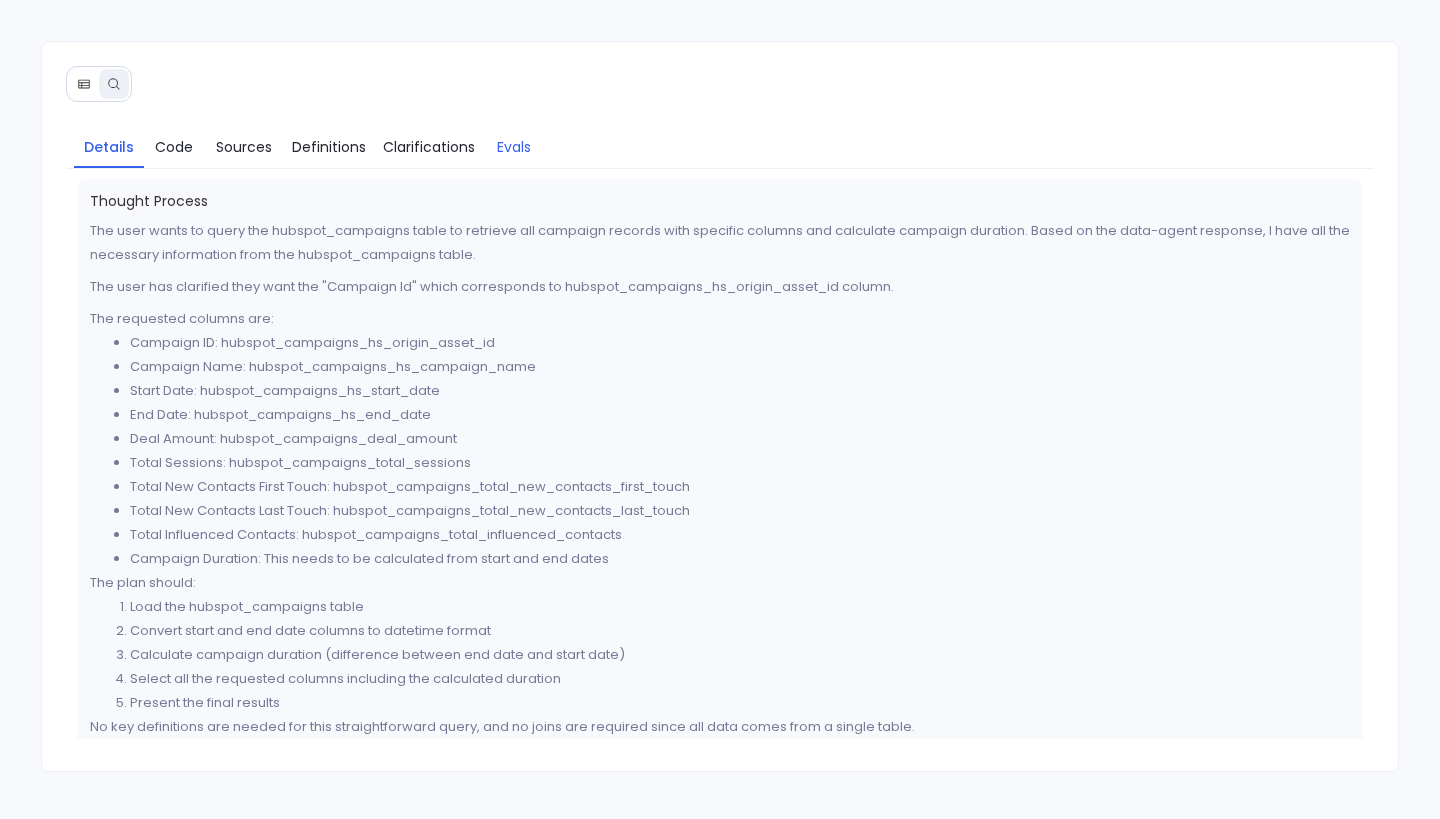 click on "Evals" at bounding box center [514, 147] 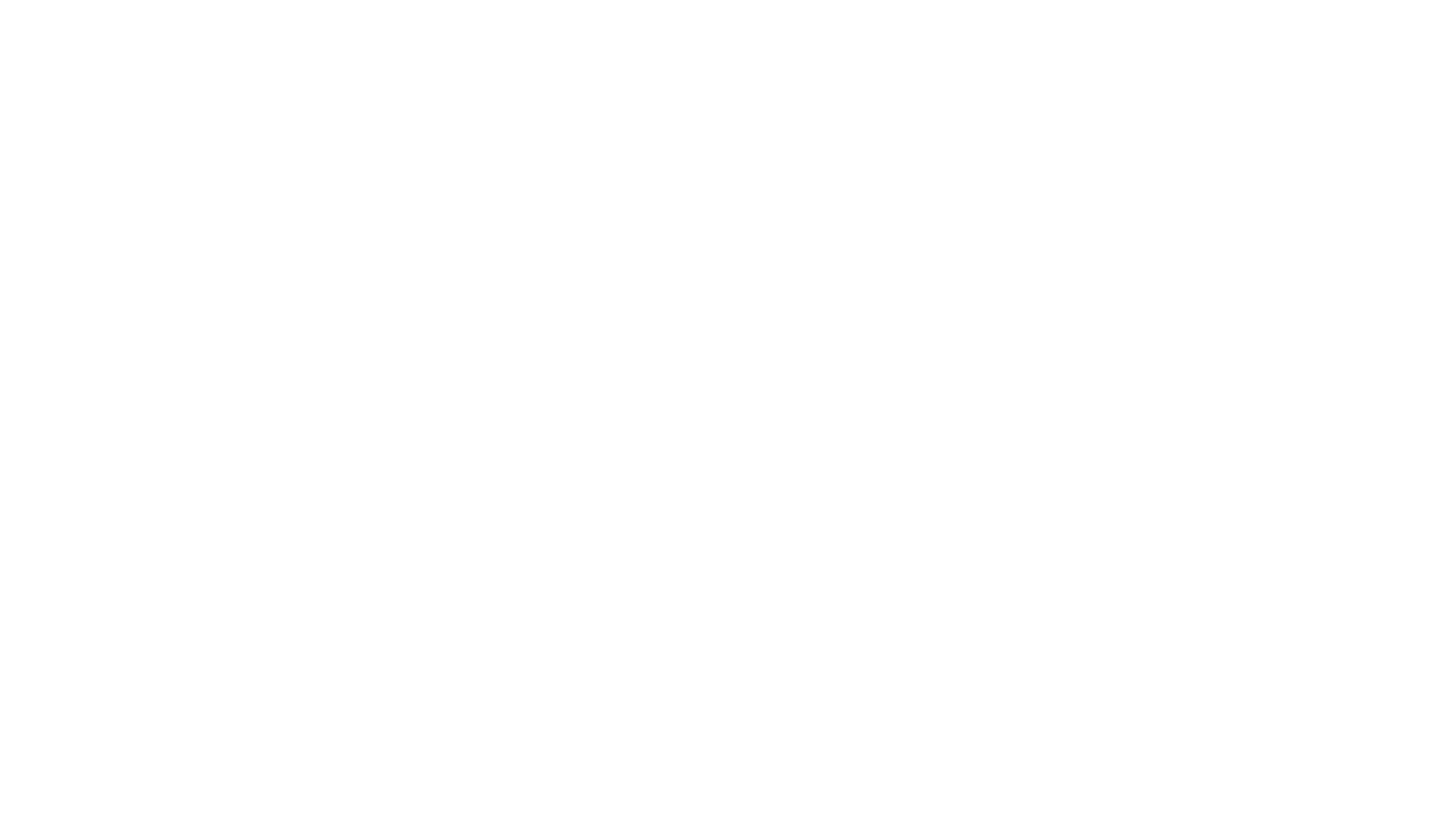 scroll, scrollTop: 0, scrollLeft: 0, axis: both 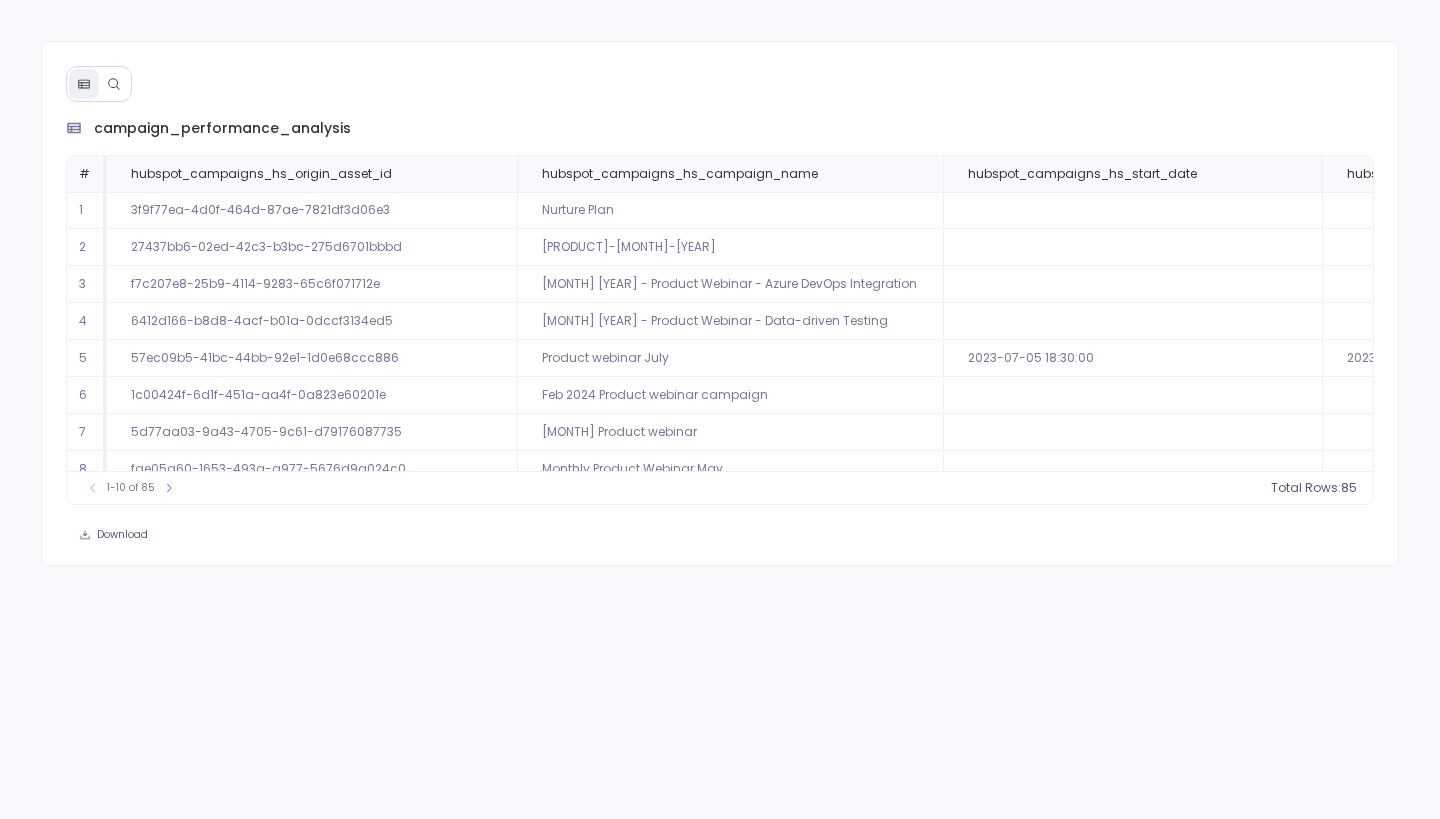 click 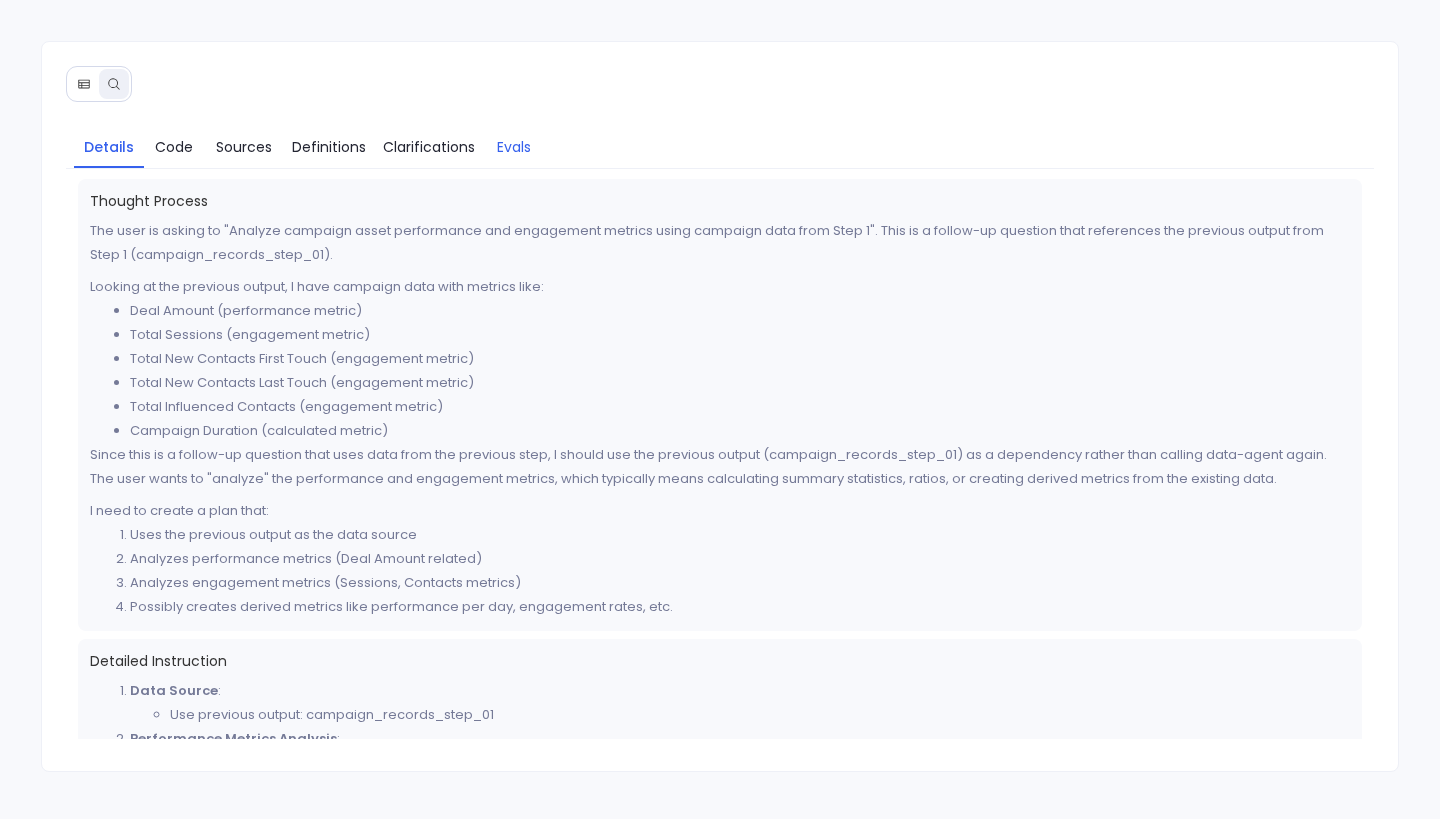 click on "Evals" at bounding box center [514, 147] 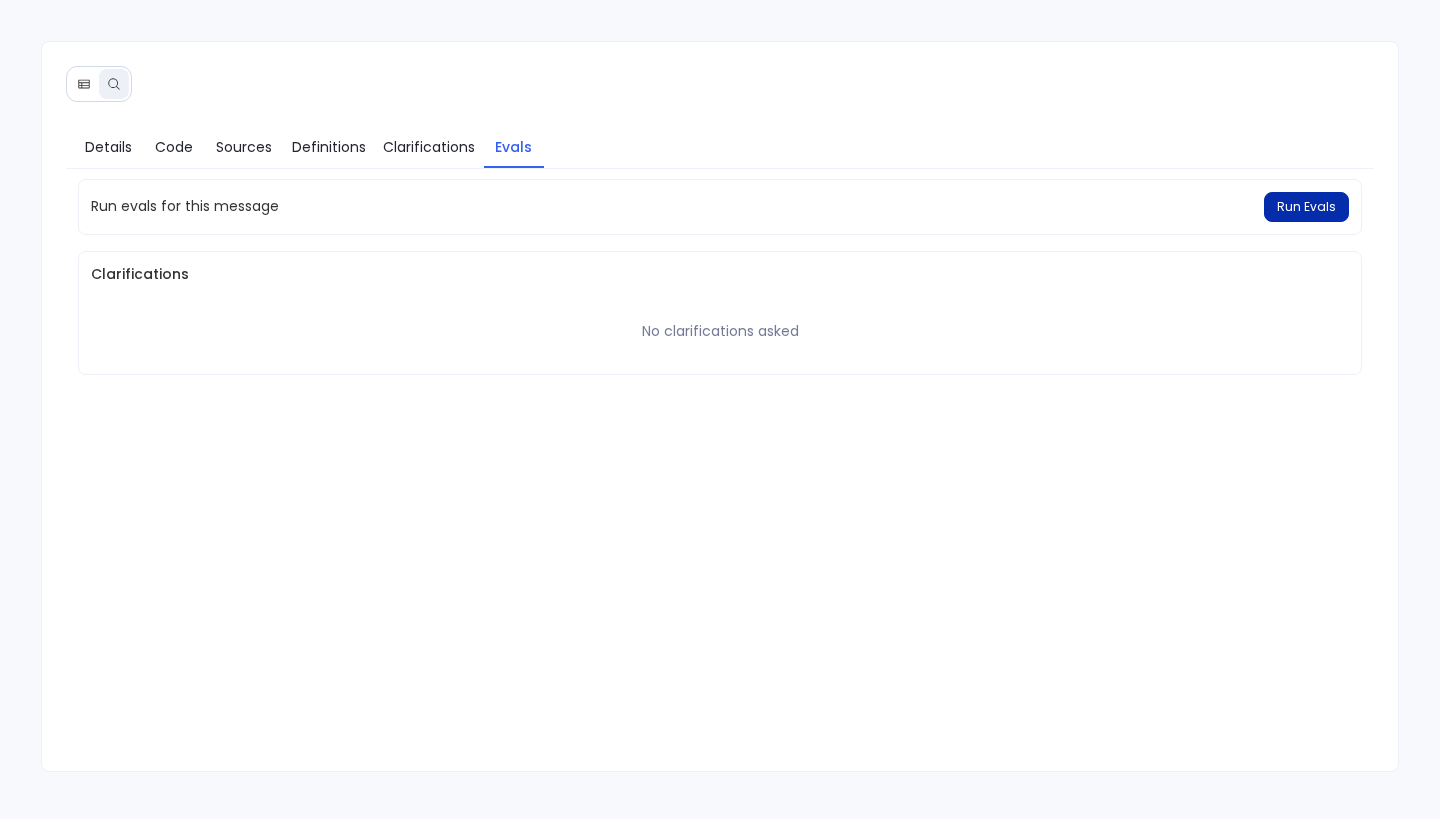 click on "Run Evals" at bounding box center [1306, 207] 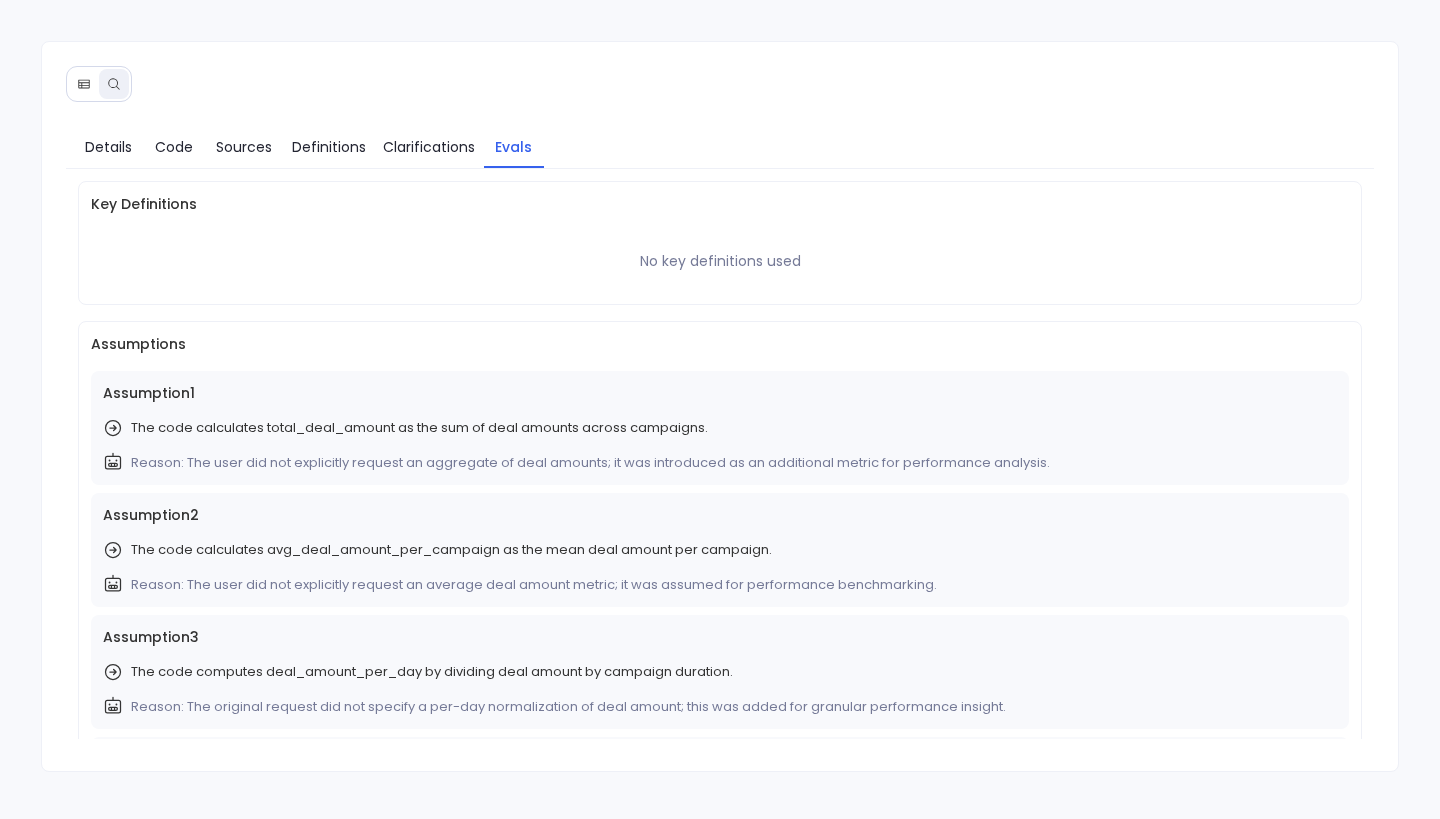 scroll, scrollTop: 432, scrollLeft: 0, axis: vertical 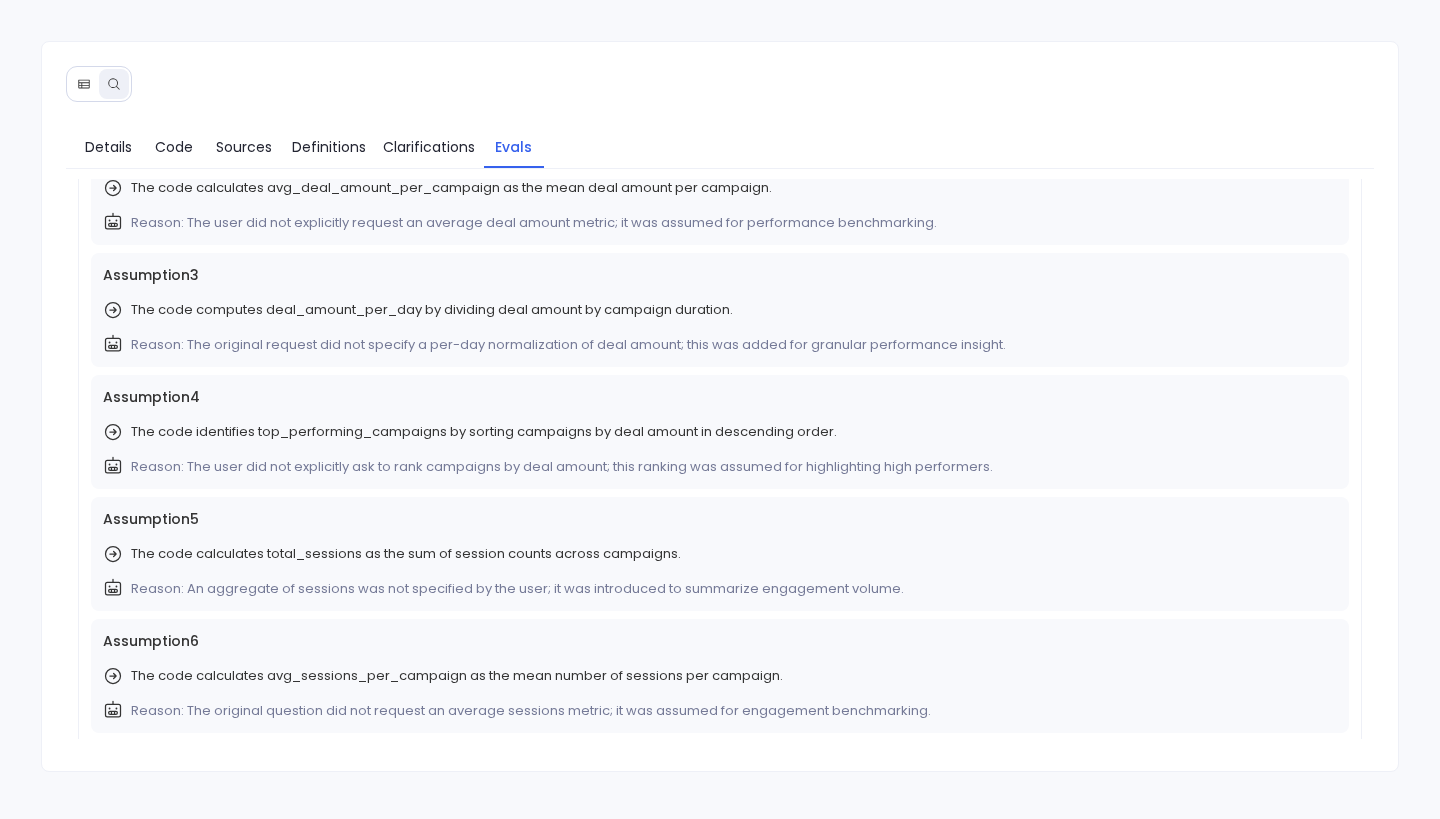 click on "The code computes deal_amount_per_day by dividing deal amount by campaign duration." at bounding box center [432, 310] 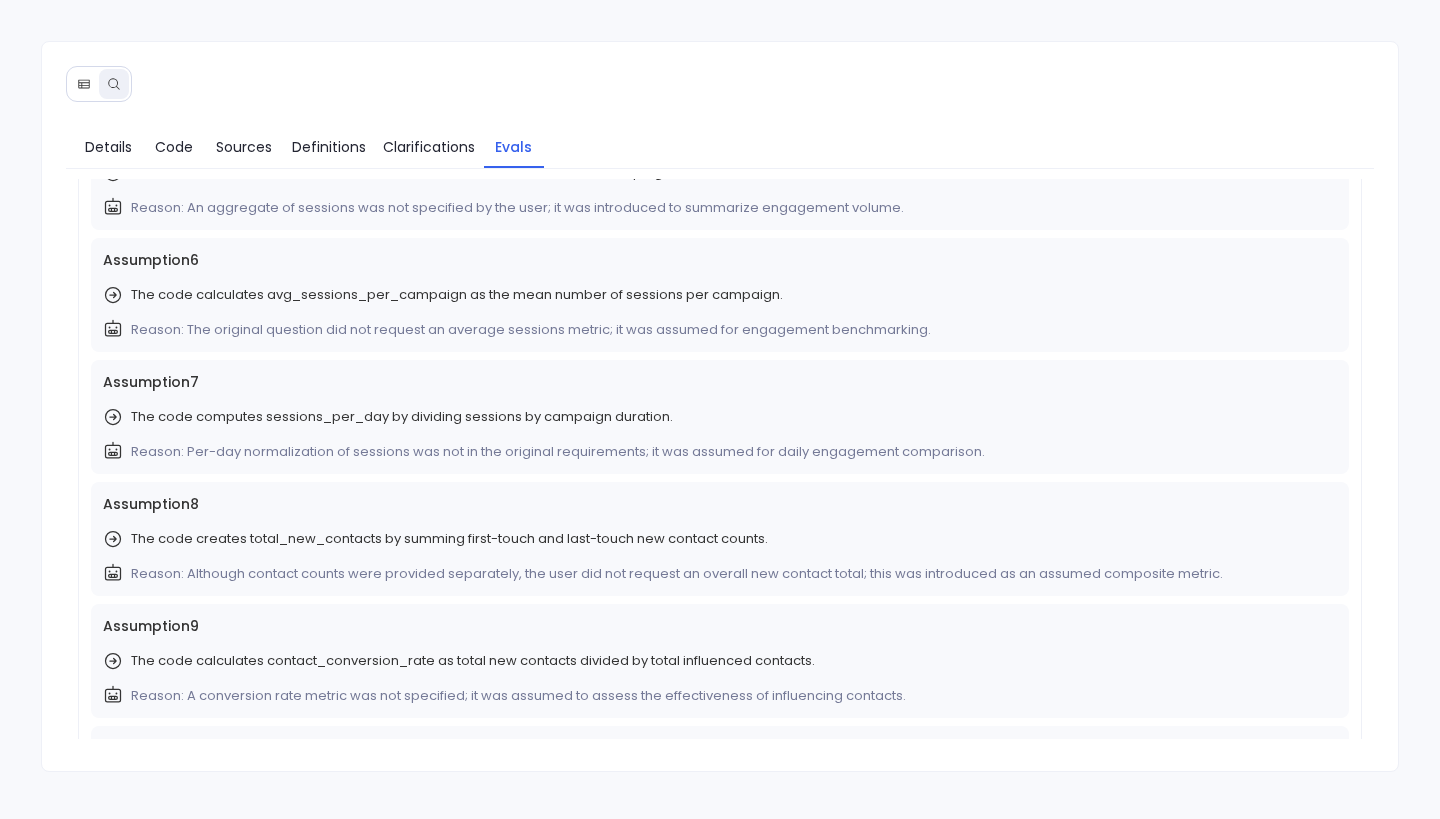 scroll, scrollTop: 1004, scrollLeft: 0, axis: vertical 